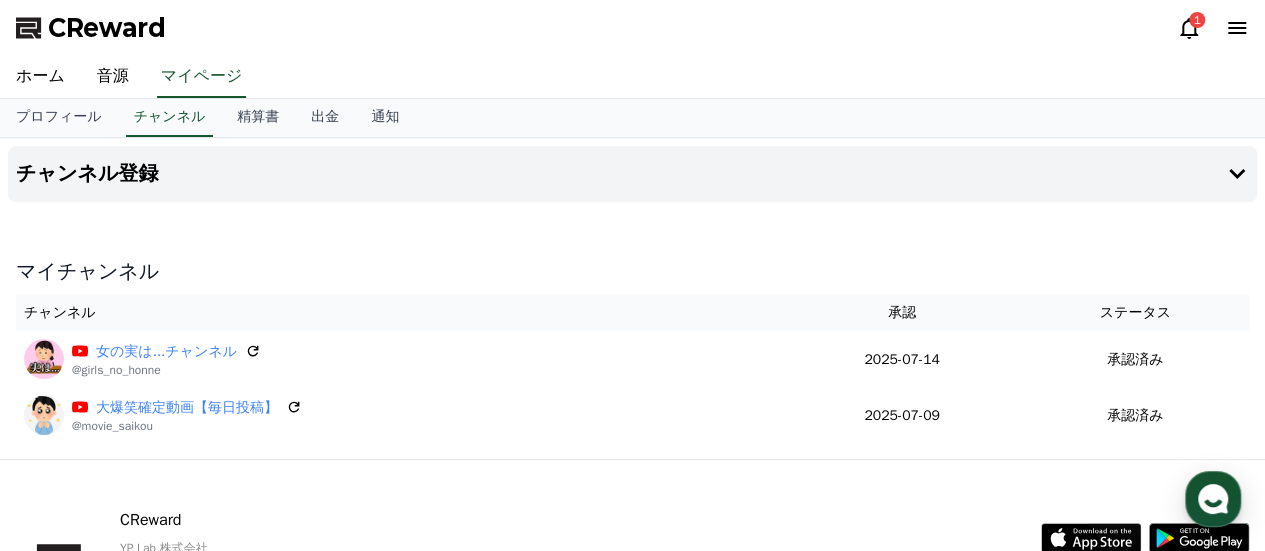 scroll, scrollTop: 0, scrollLeft: 0, axis: both 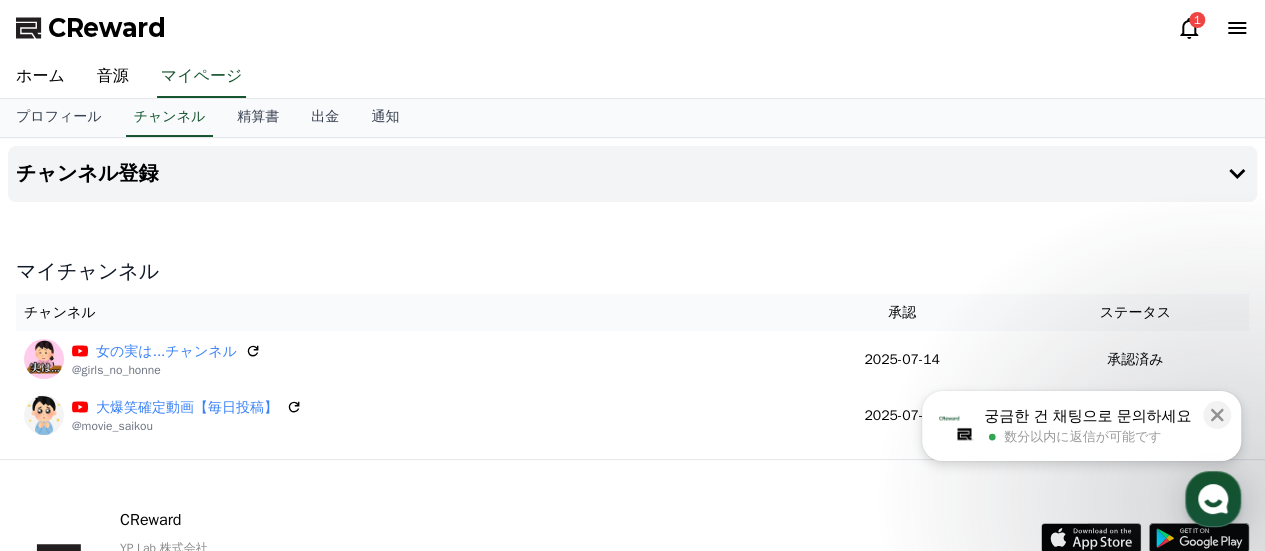 click on "궁금한 건 채팅으로 문의하세요 数分以内に返信が可能です" at bounding box center (1087, 426) 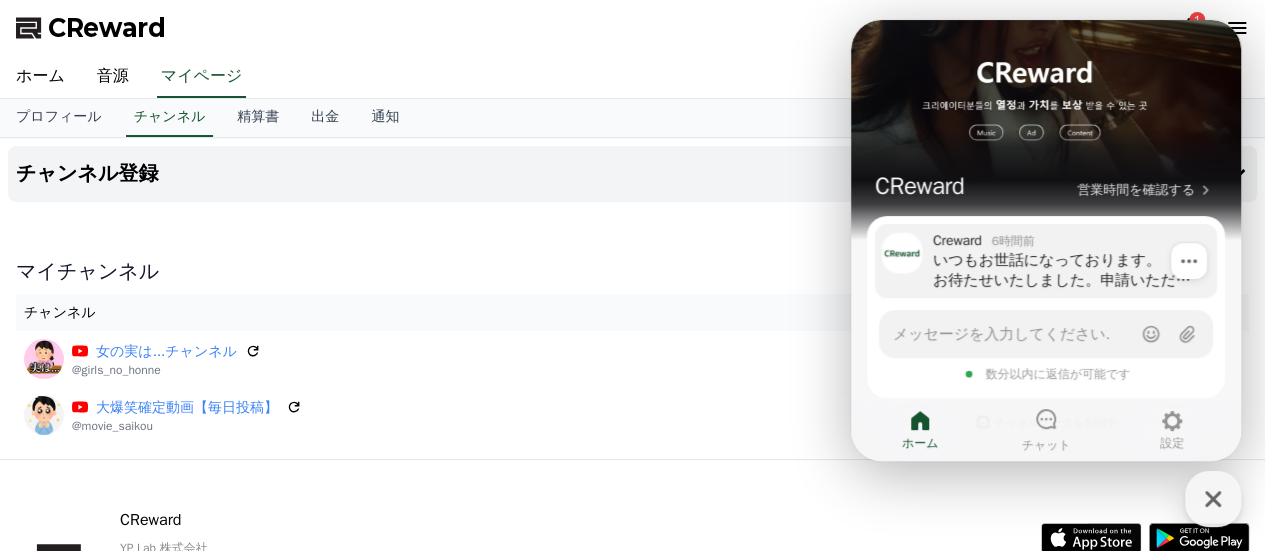 click on "いつもお世話になっております。
お待たせいたしました。申請いただいたチャンネルが承認されました。
ご利用中にご不明な点などございましたら、いつでもお気軽にご連絡ください。😊" at bounding box center (1068, 270) 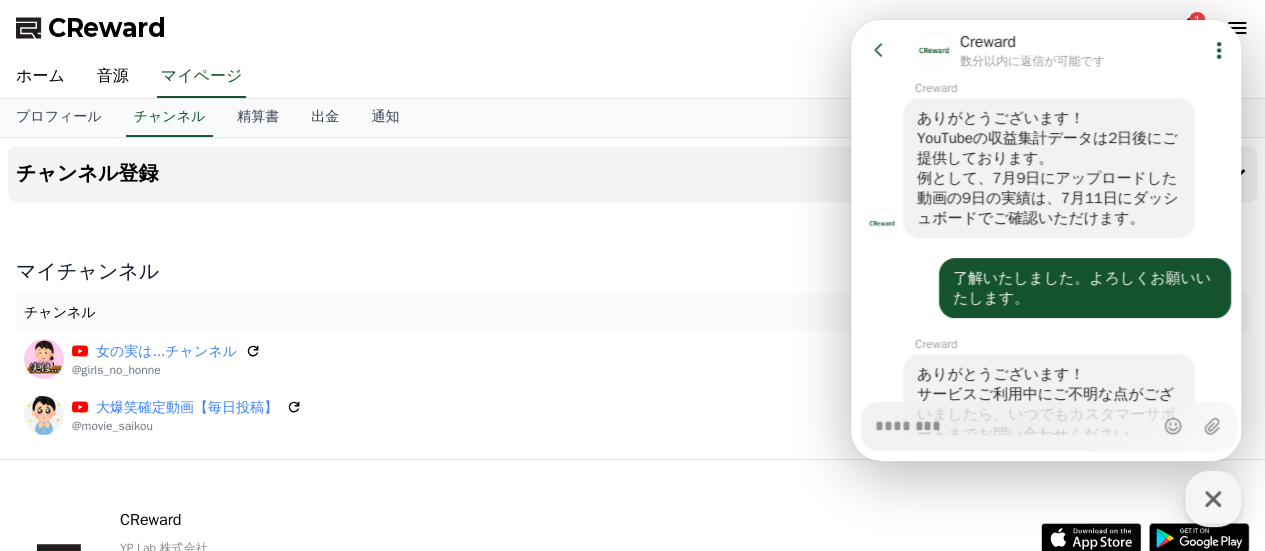 click on "Message List   A message sent by an agent  Creward ありがとうございます！ YouTubeの収益集計データは2日後にご提供しております。 例として、7月9日にアップロードした動画の9日の実績は、7月11日にダッシュボードでご確認いただけます。  A message sent by me   Show context menu  了解いたしました。よろしくお願いいたします。  A message sent by an agent  Creward ありがとうございます！ サービスご利用中にご不明な点がございましたら、いつでもカスタマーサポートまでお問い合わせください。 良い一日をお過ごしくださいね :)  A message sent by an agent  Creward [LAST]様、 クリワードのチャンネル追加制限は特にございません。 複数のチャンネルをご登録いただいた場合でも、すべてのチャンネルでVIP特典が適用され、統合された収益の5％が付与されますので、ご参考ください！ Creward" at bounding box center (1049, 1851) 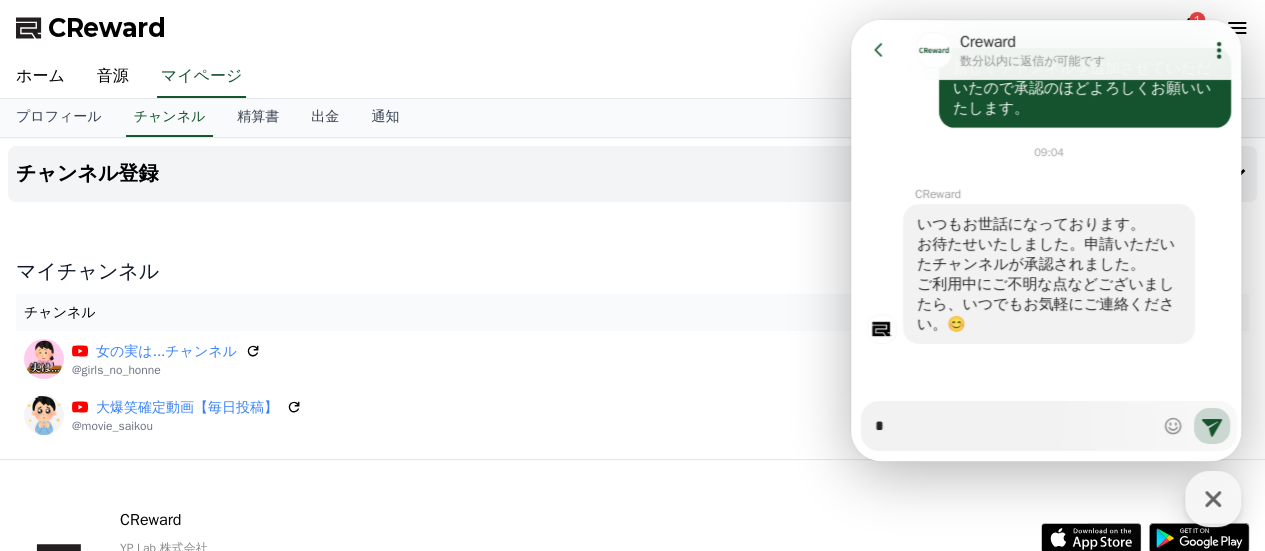 type on "*" 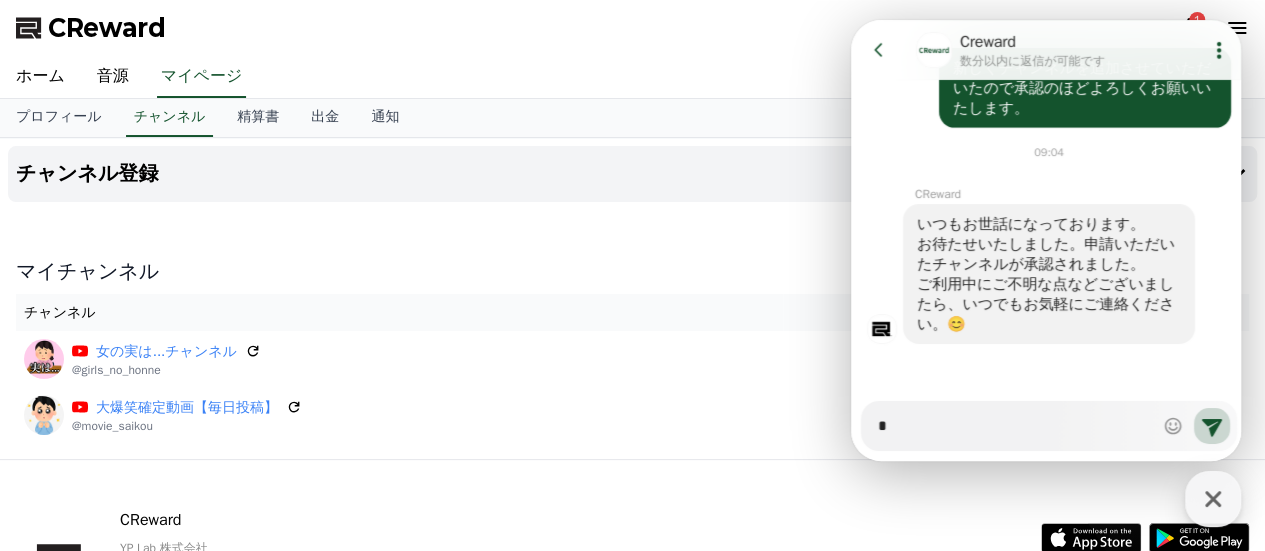 type on "*" 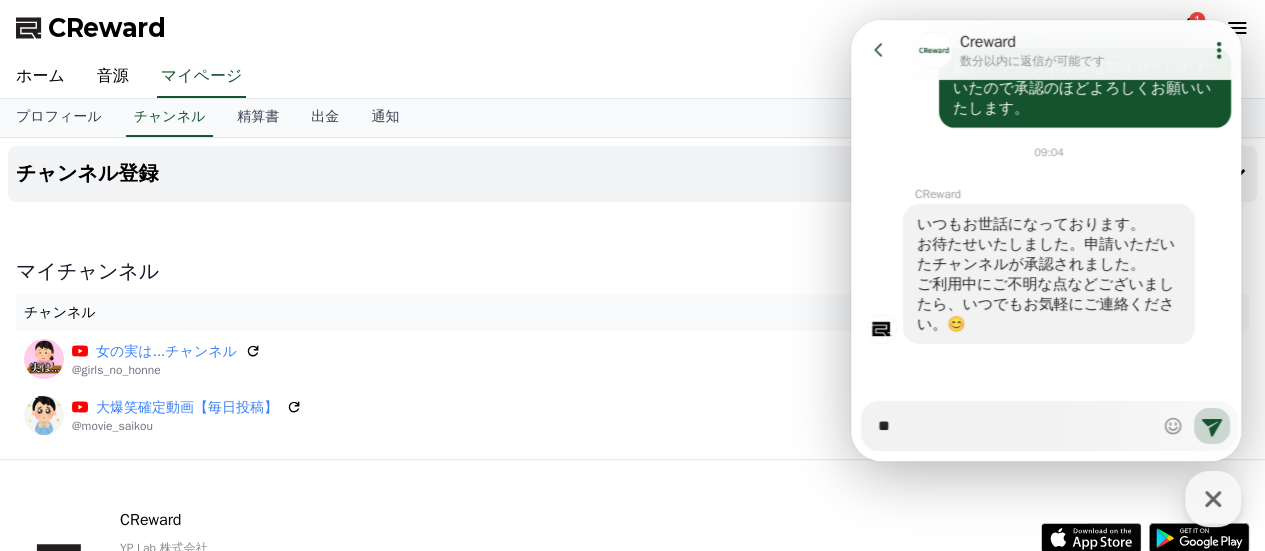 type on "*" 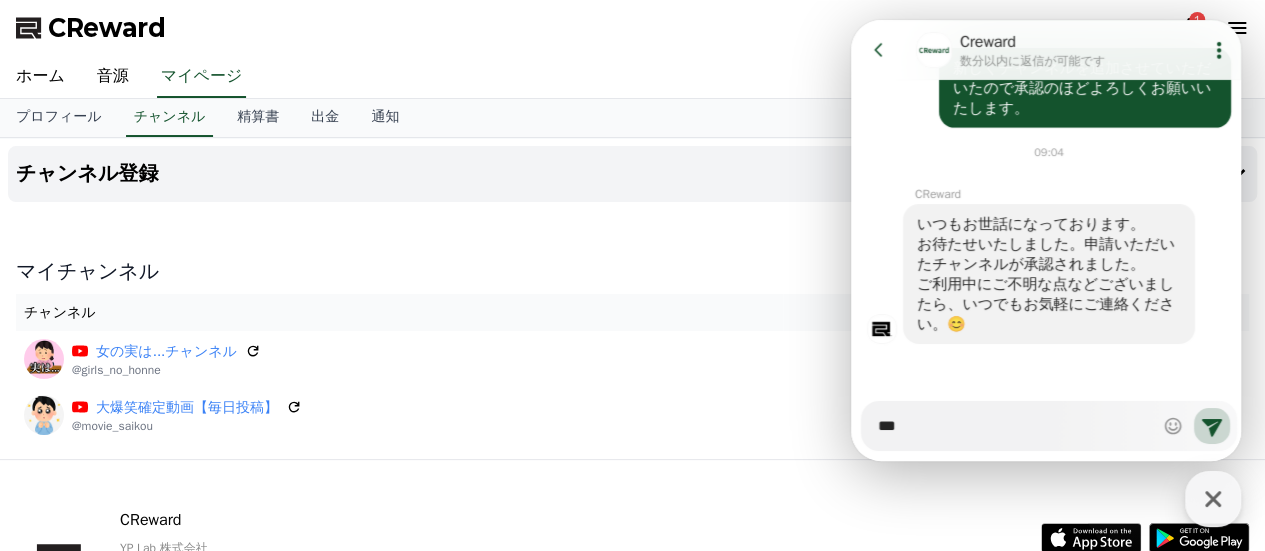 type on "*" 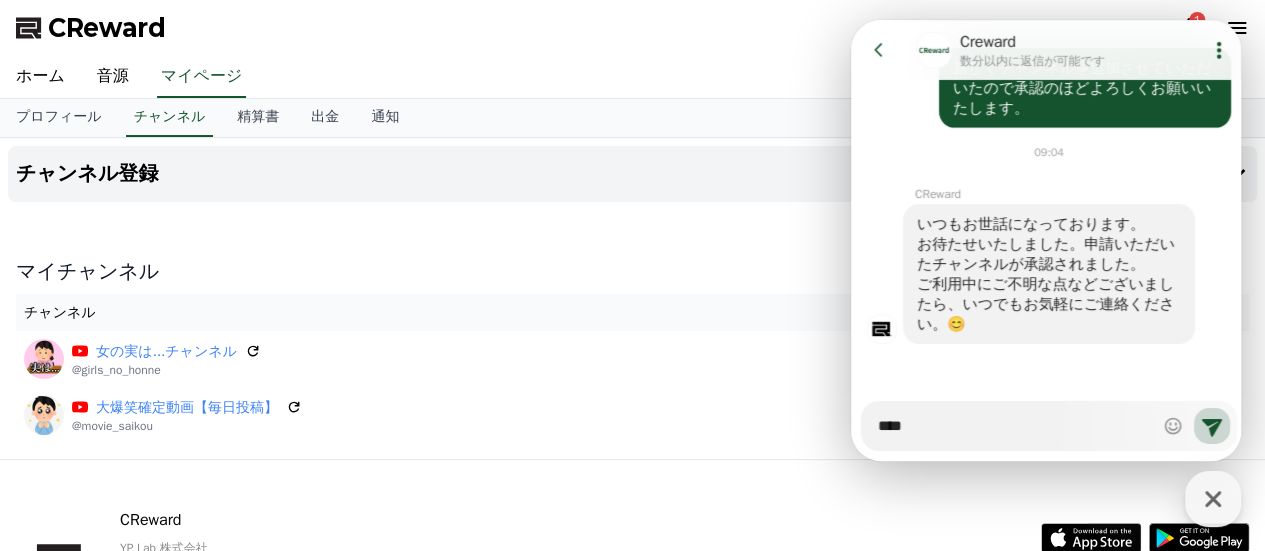 type on "*" 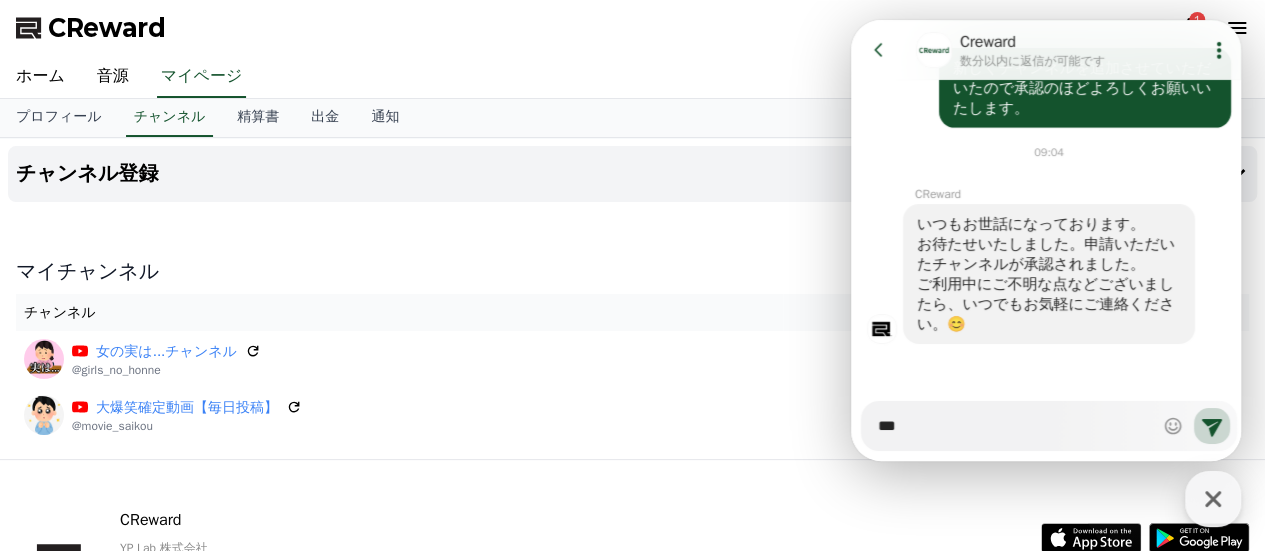 type on "*" 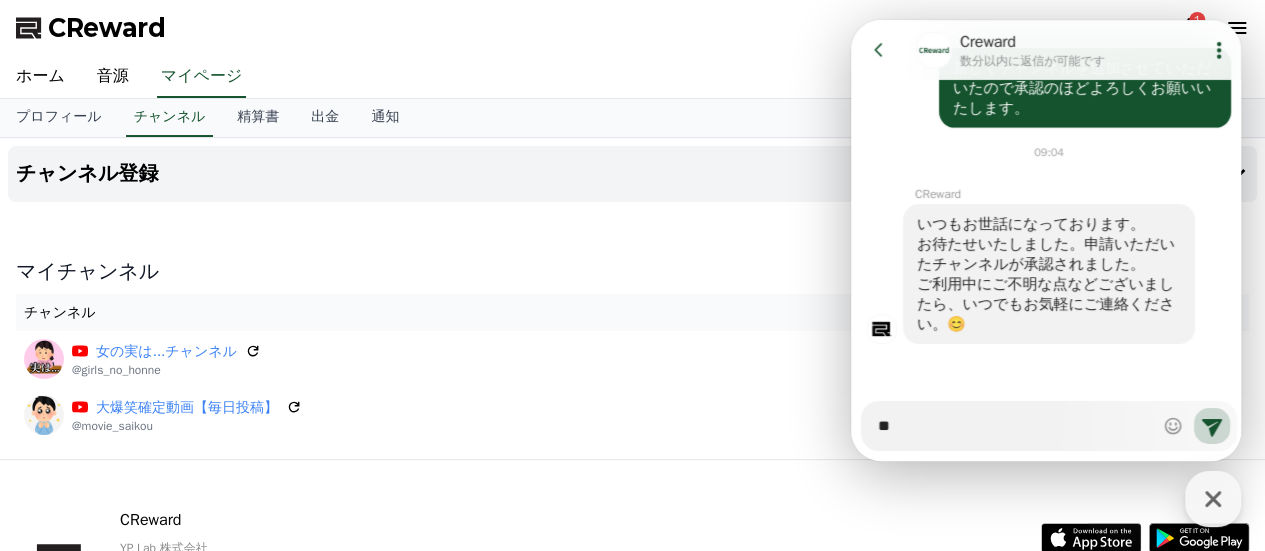 type on "*" 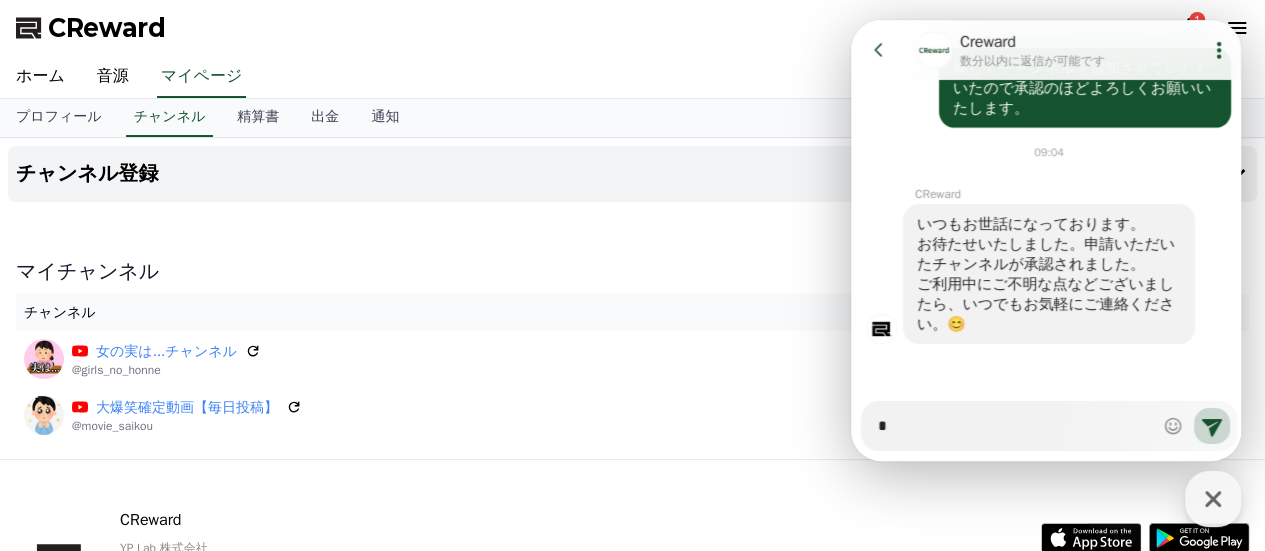 type on "*" 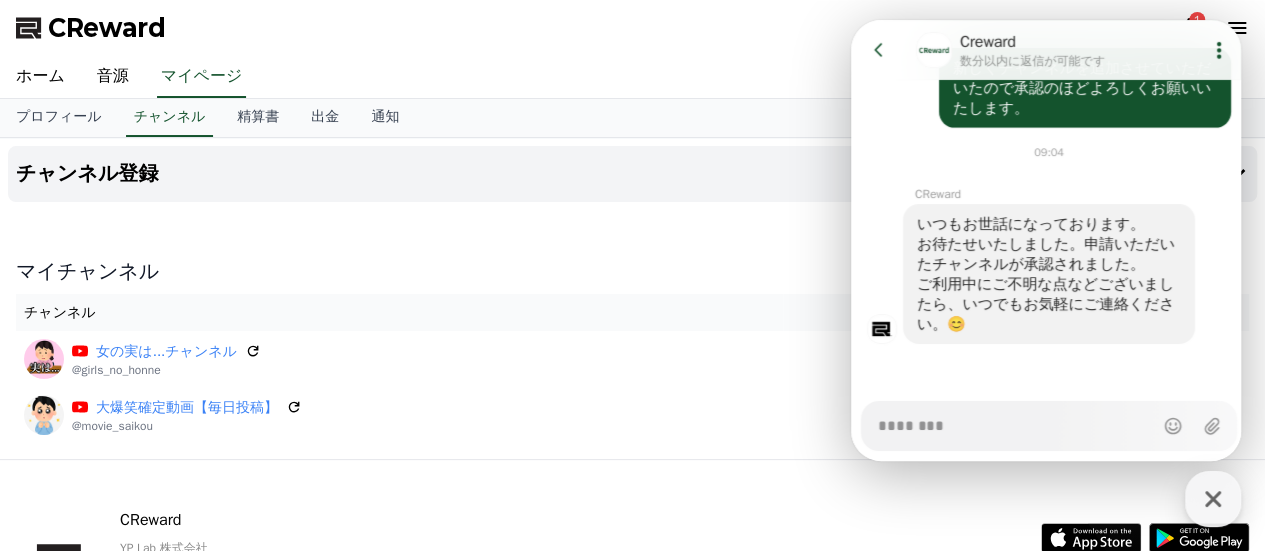 type on "*" 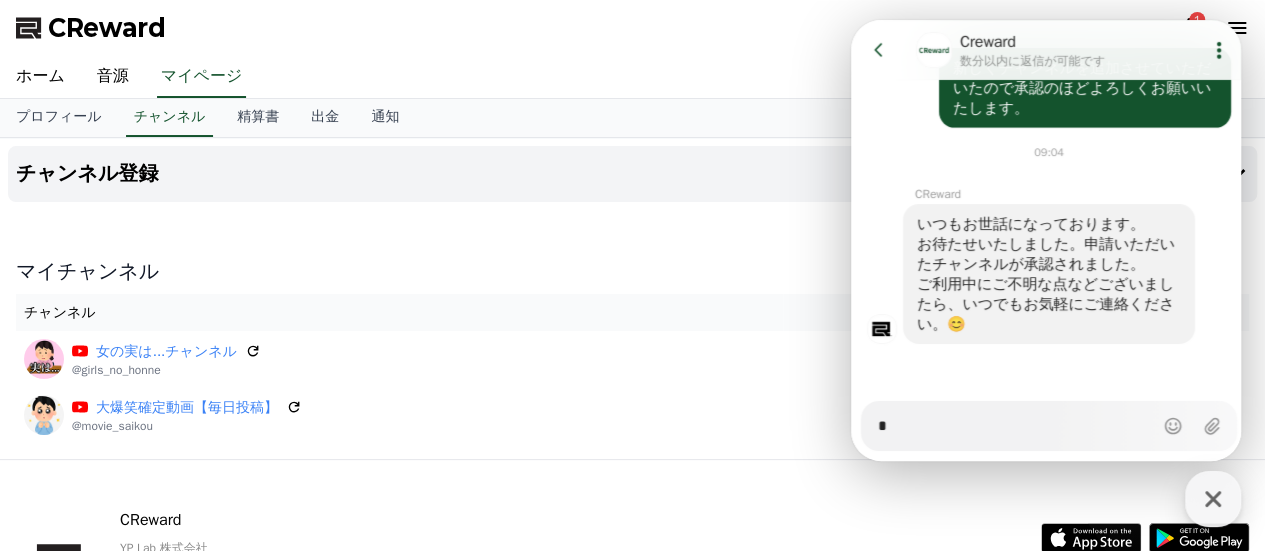 type on "*" 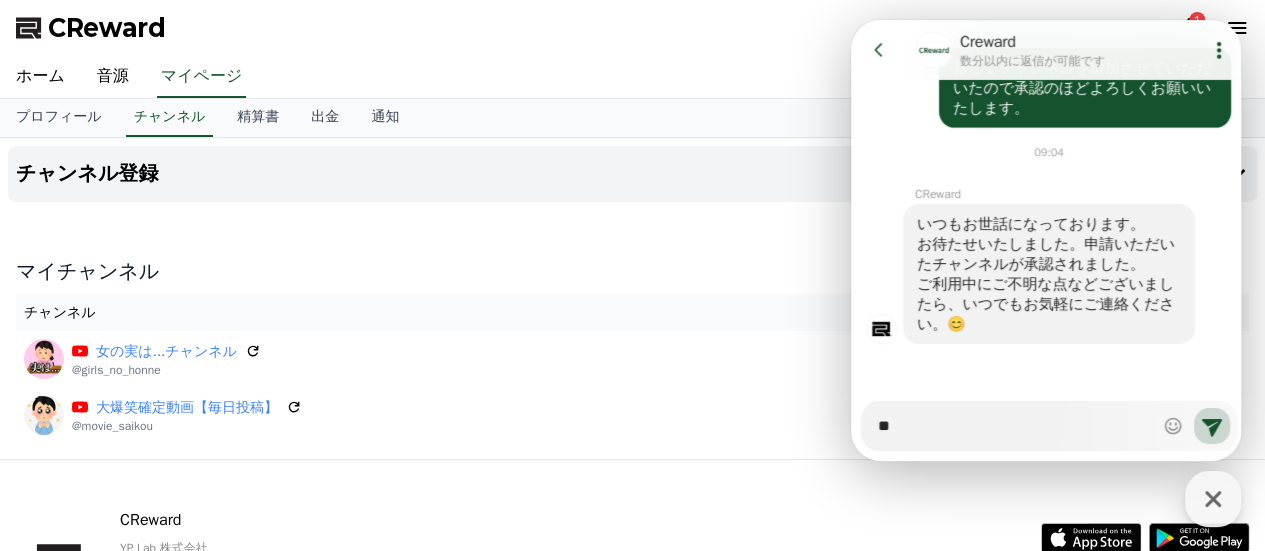 type on "*" 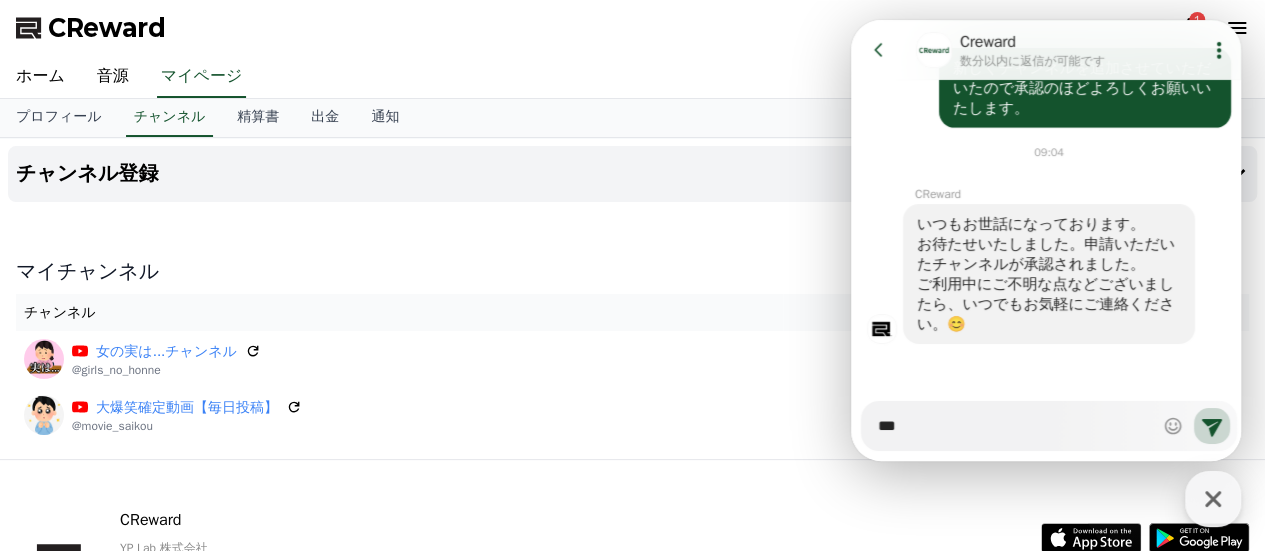 type on "*" 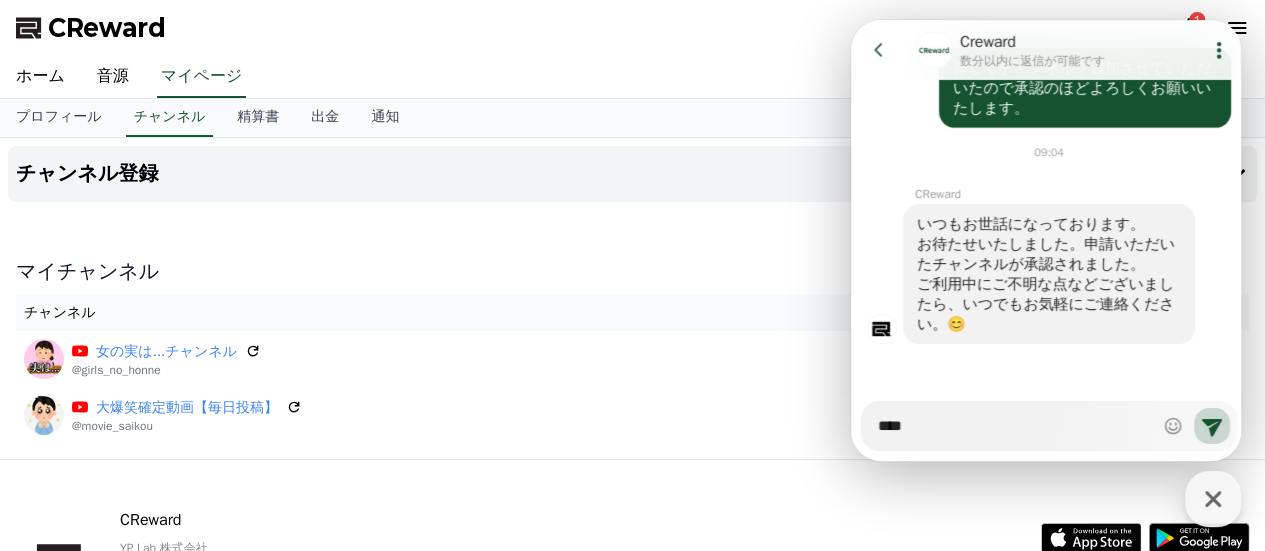 type on "*" 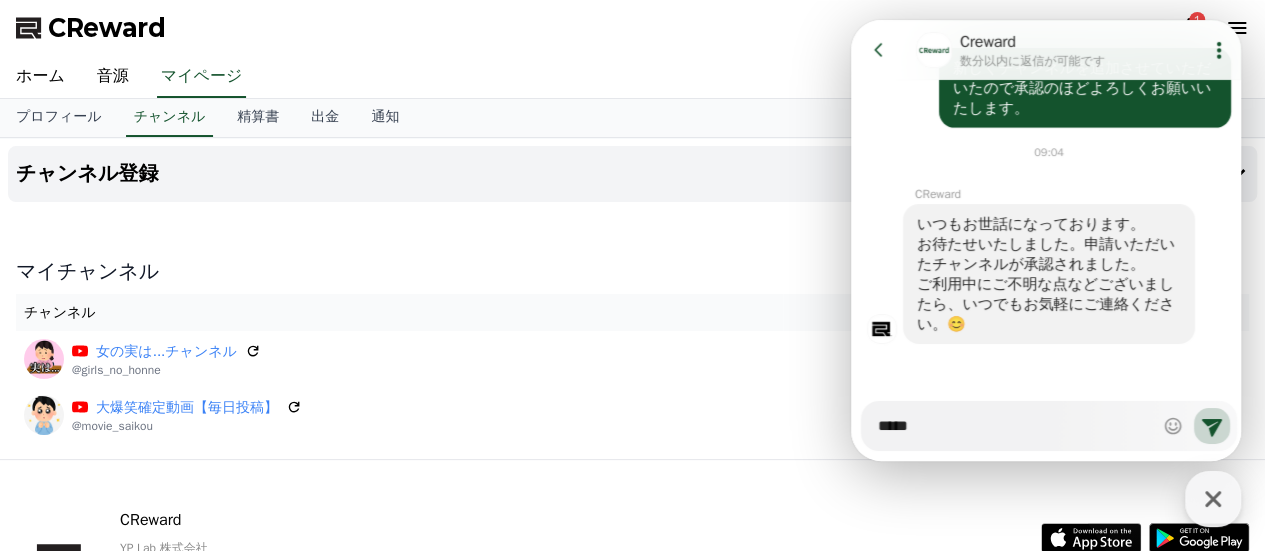 type on "*" 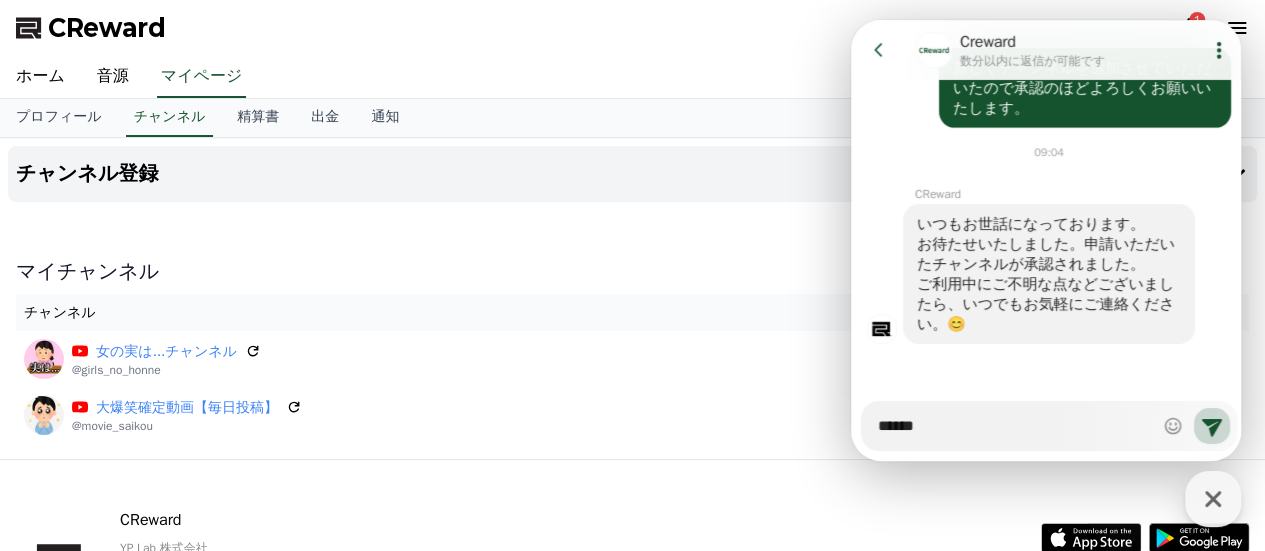 type on "*" 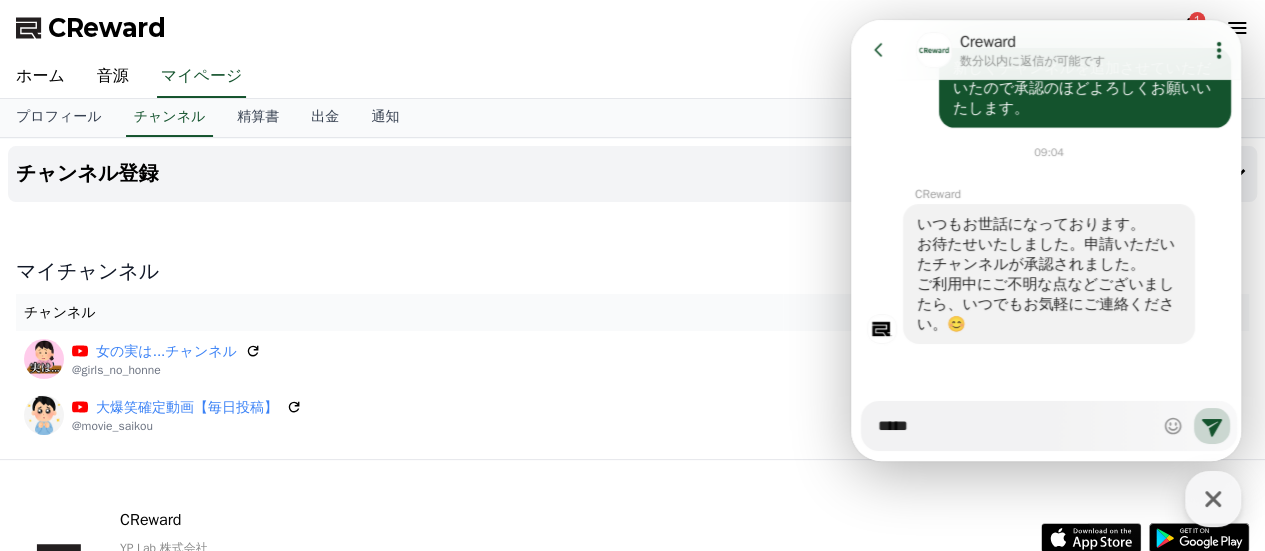 type on "*" 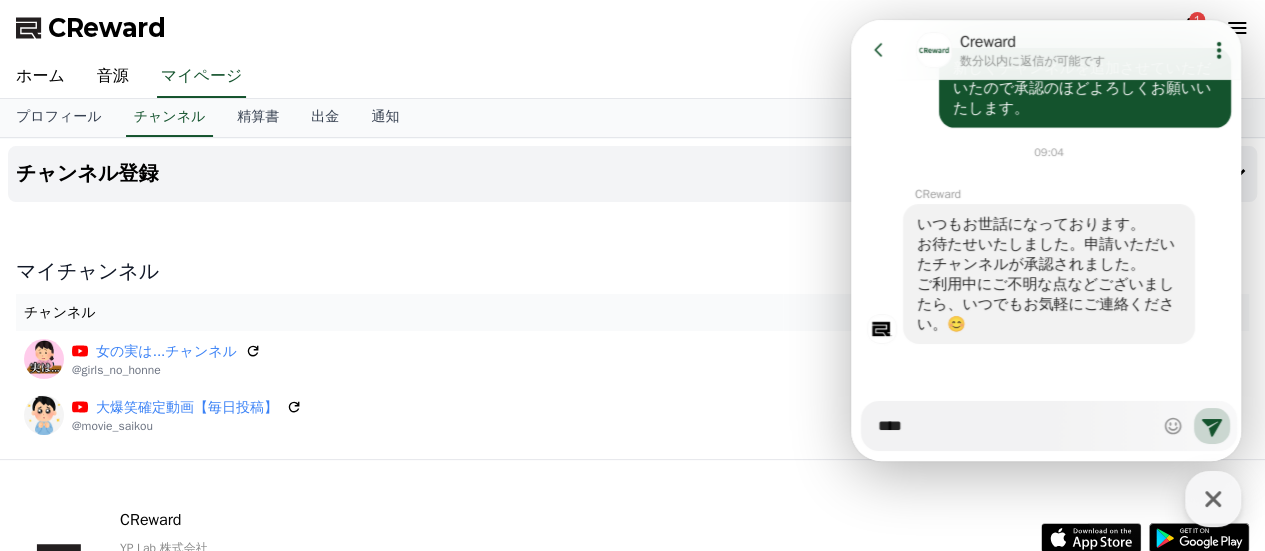type on "*" 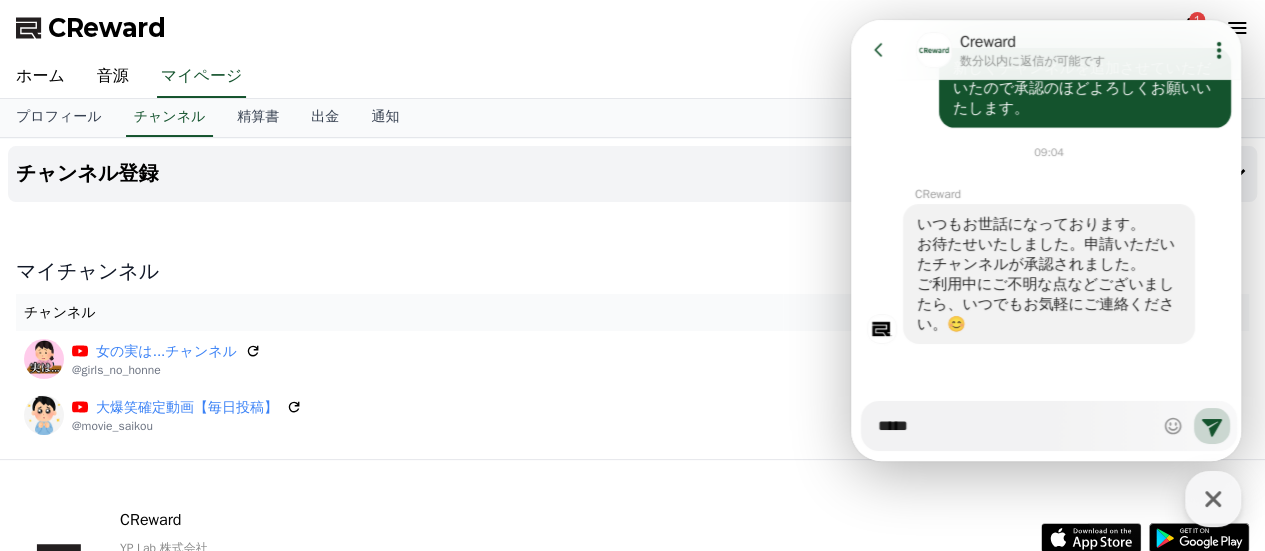 type on "*" 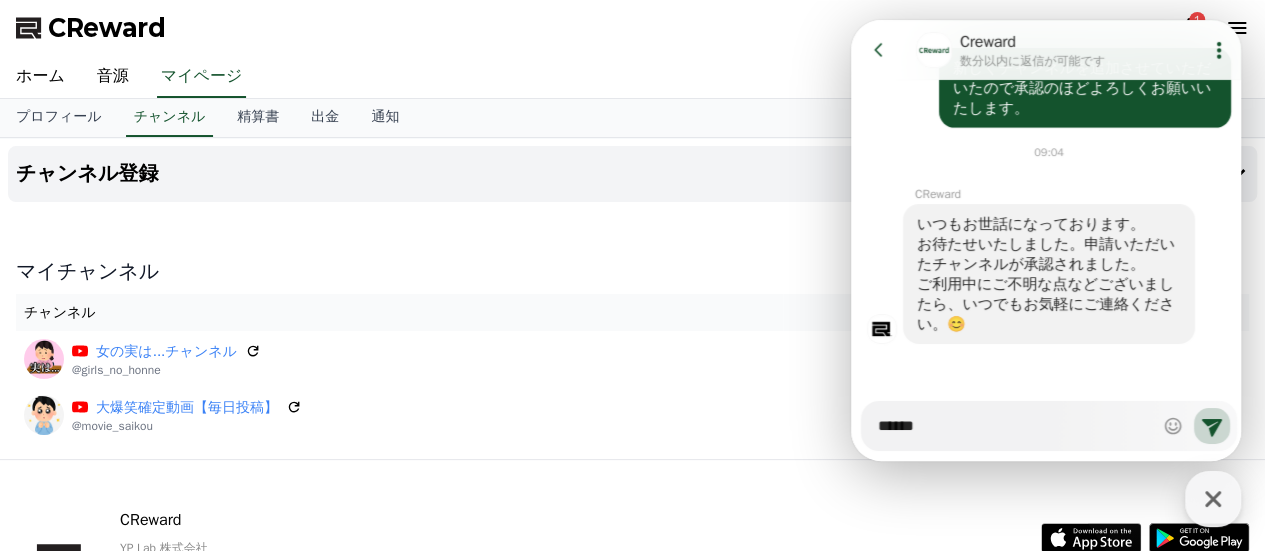 type on "*" 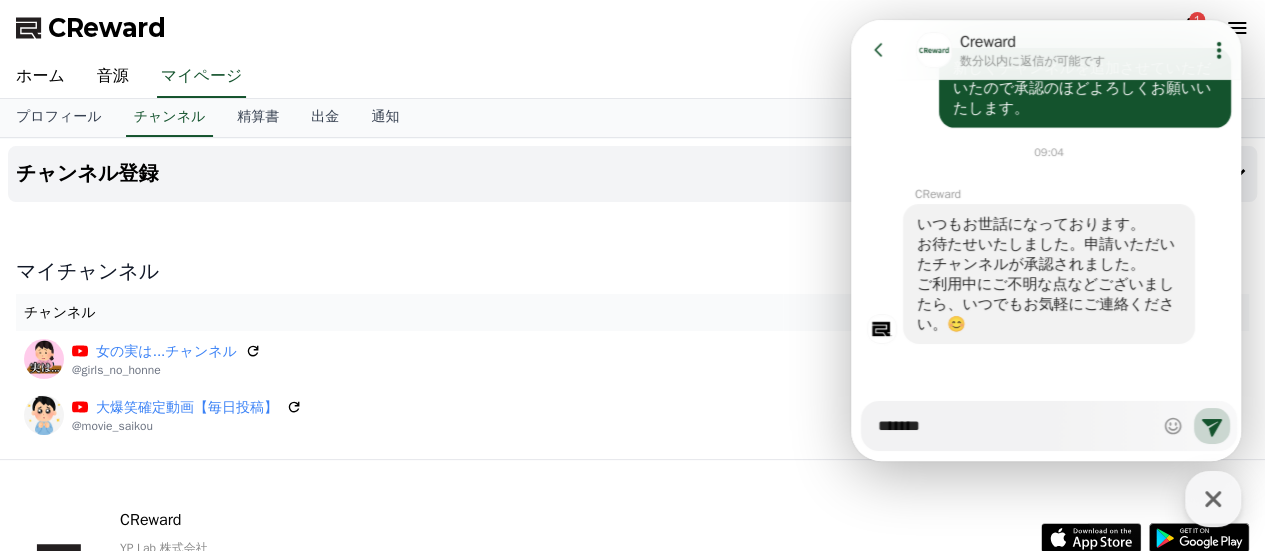 type on "*" 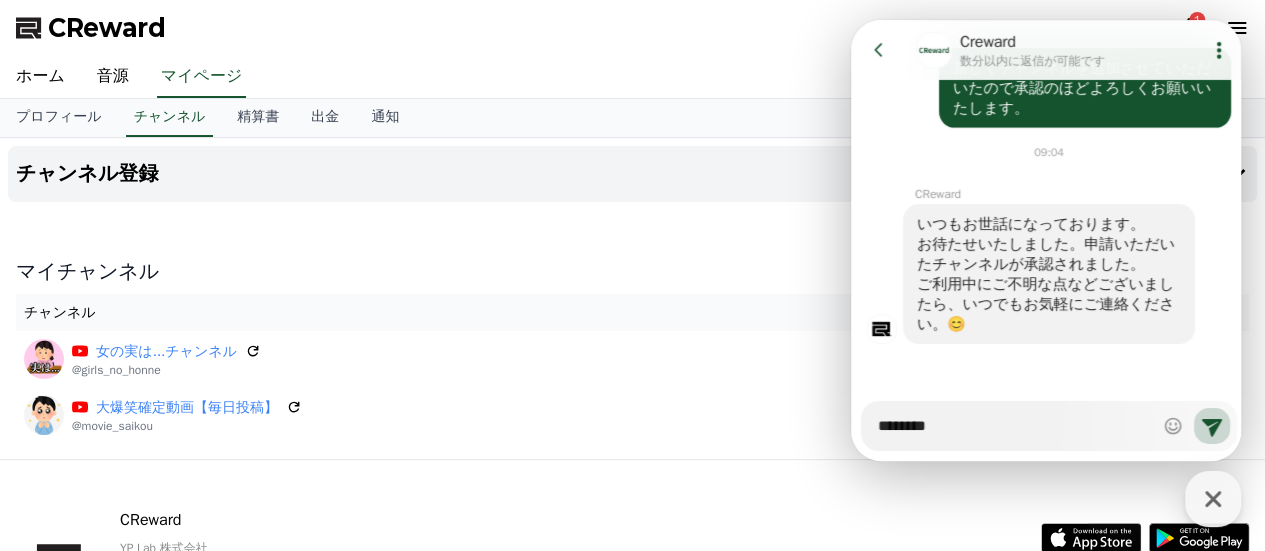 type on "*" 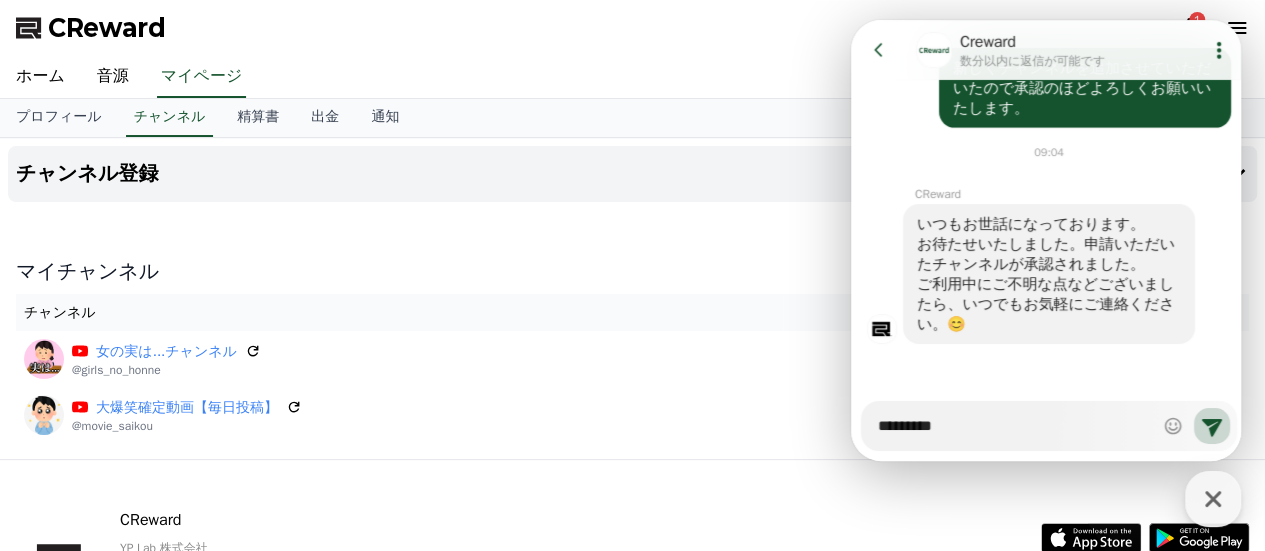 type on "*" 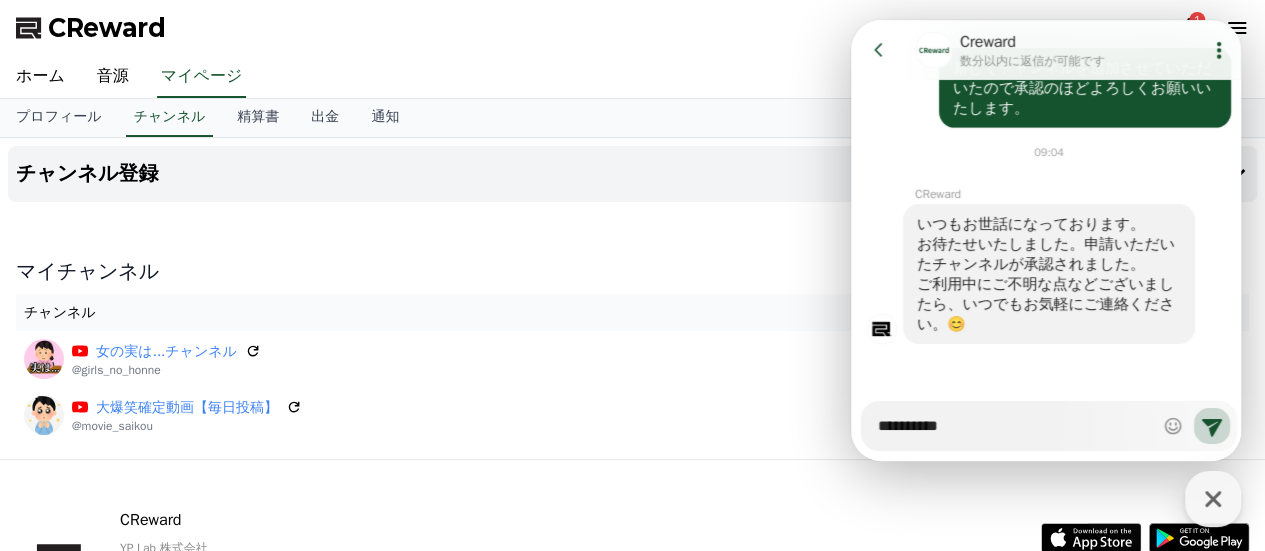 type on "*" 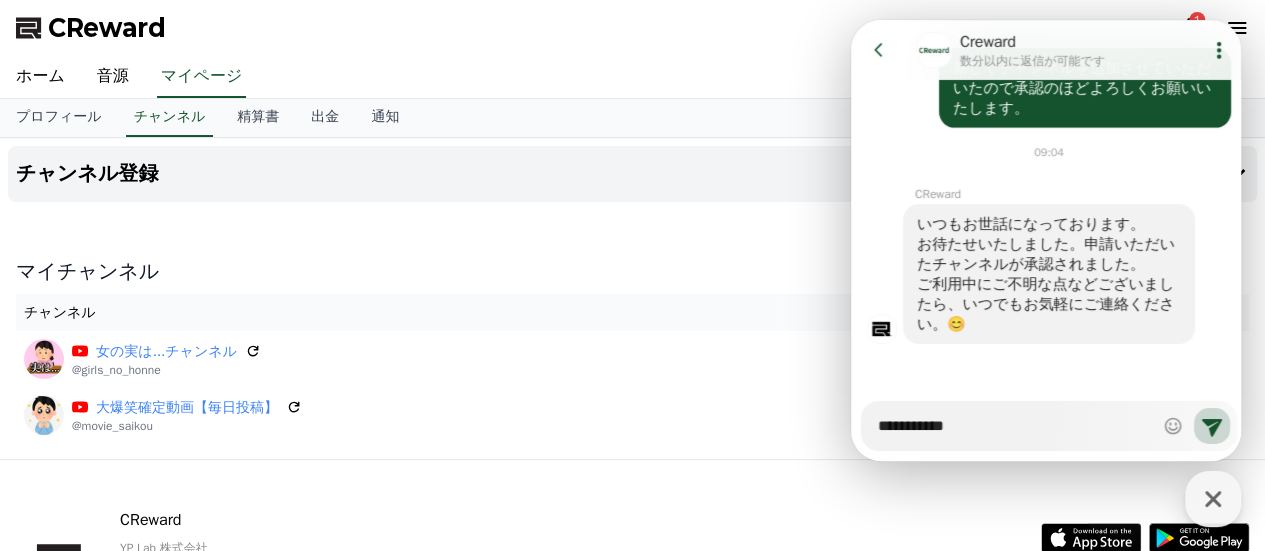 type on "*" 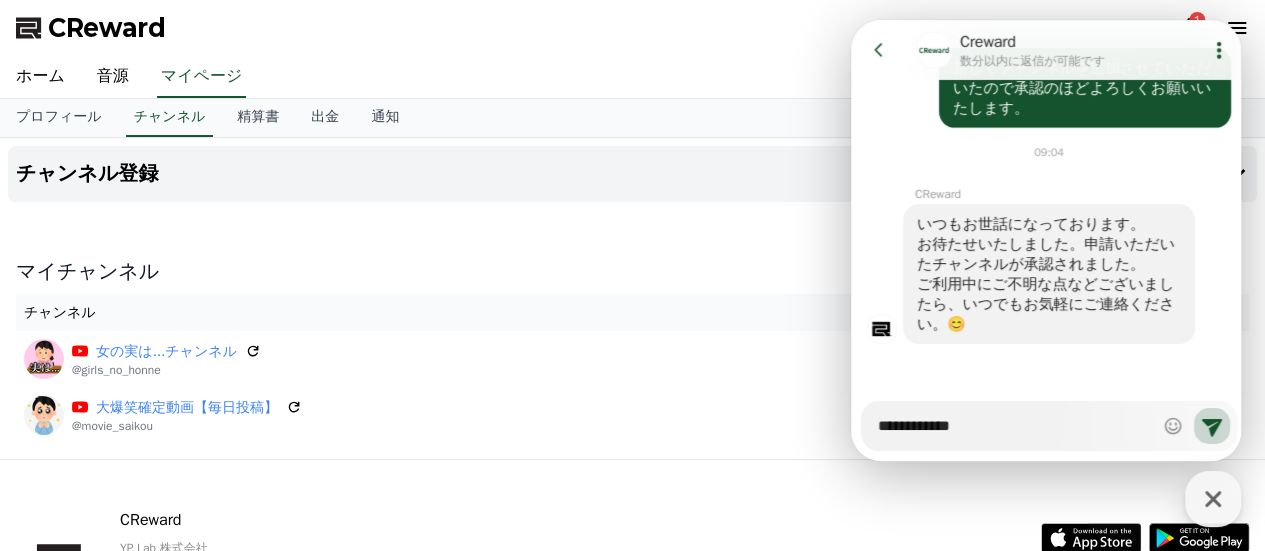 type on "*" 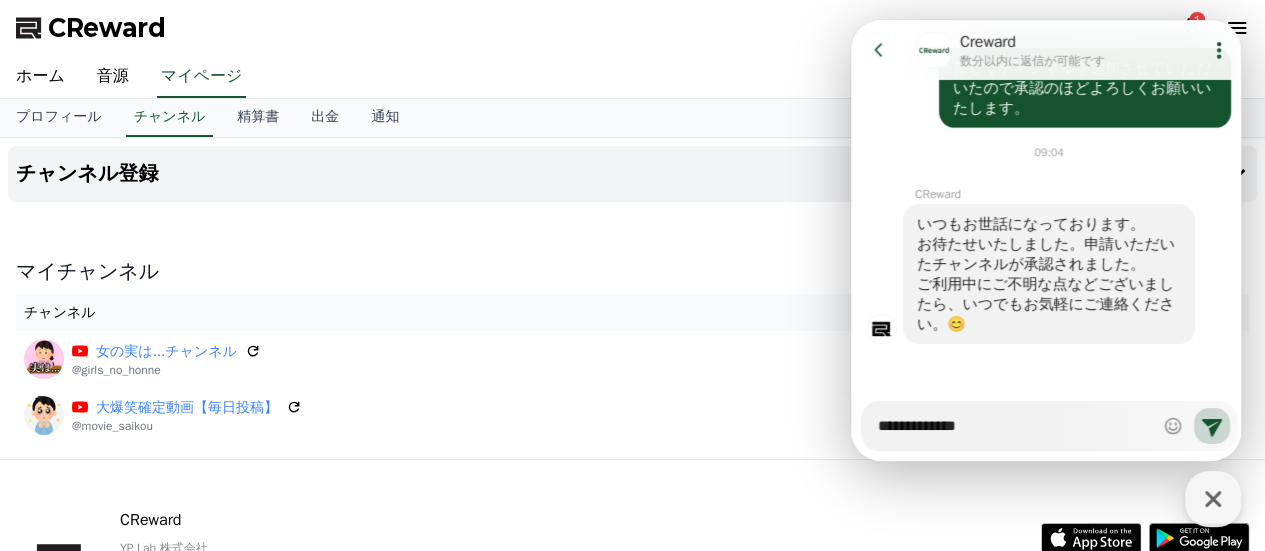 type on "*" 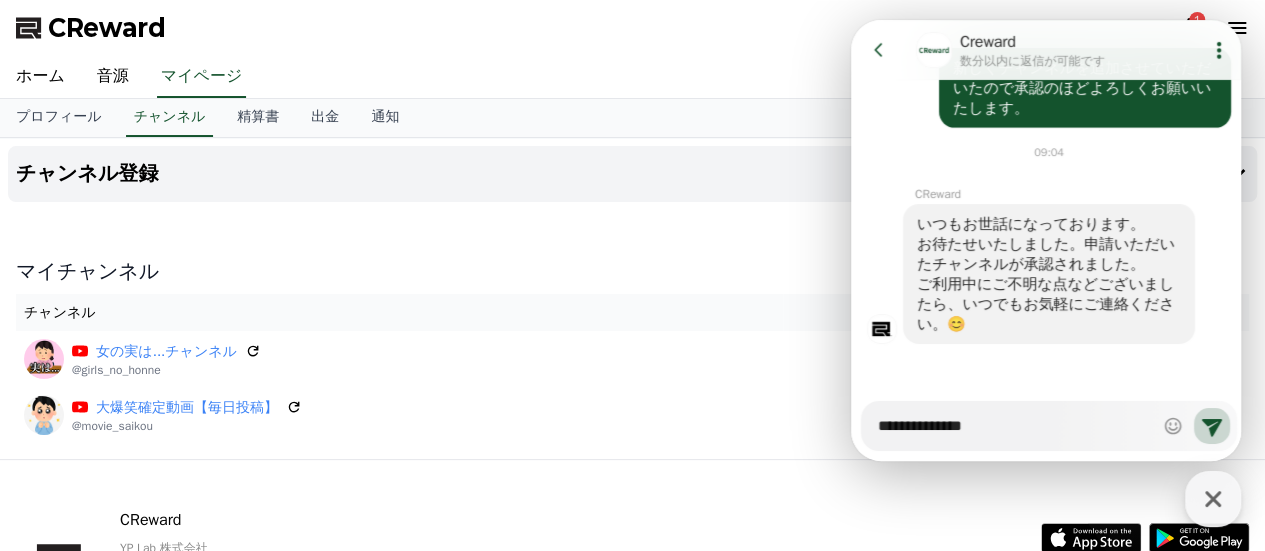 type on "*" 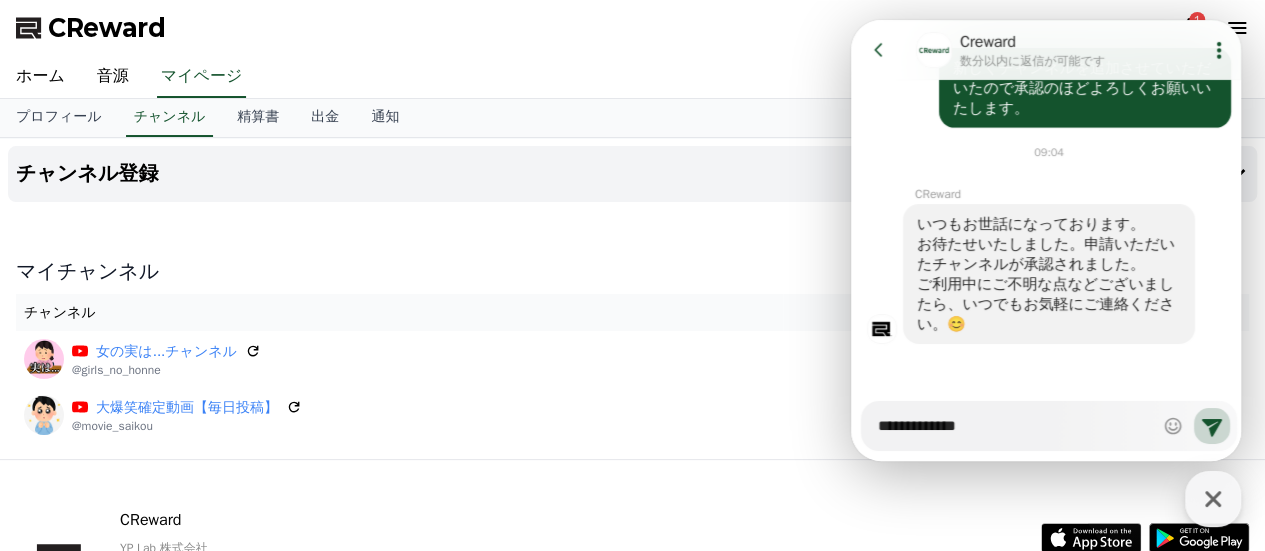 type on "*" 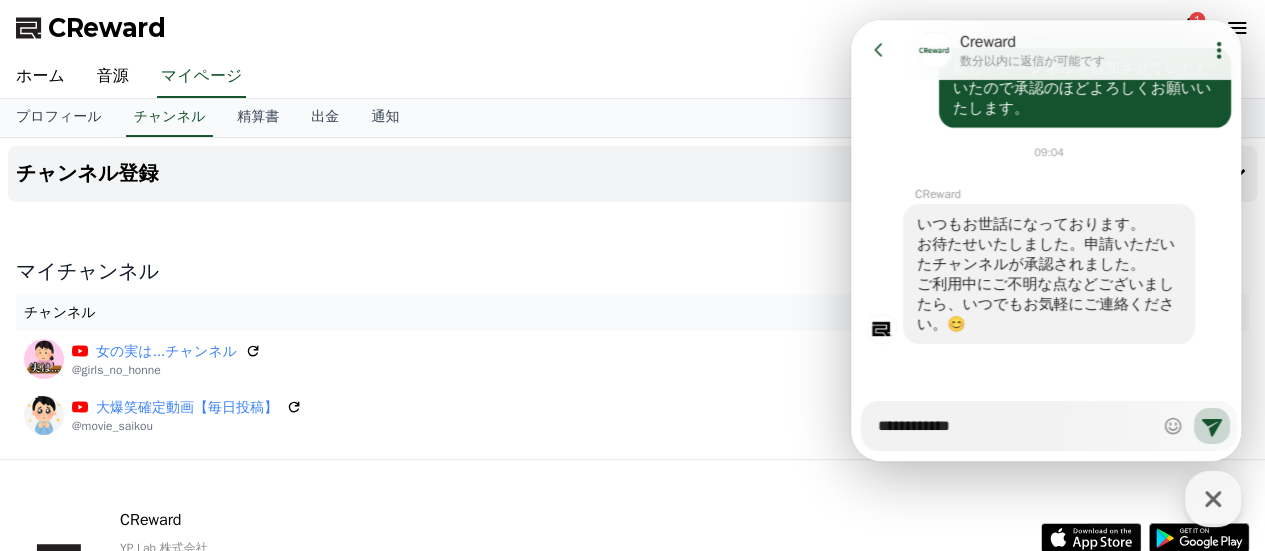 type on "*" 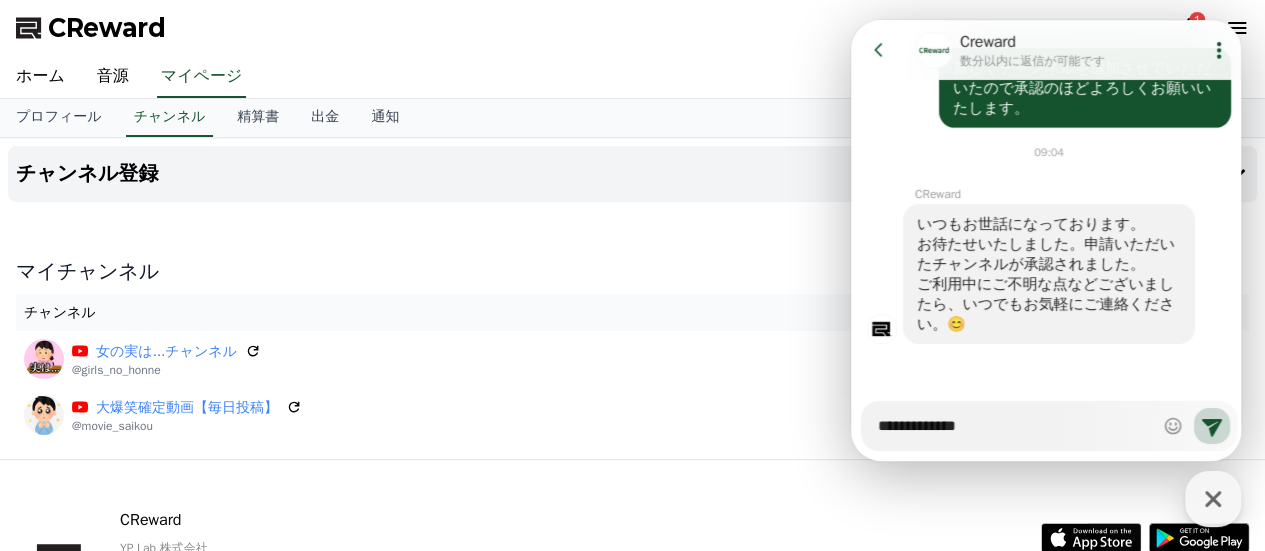 type on "*" 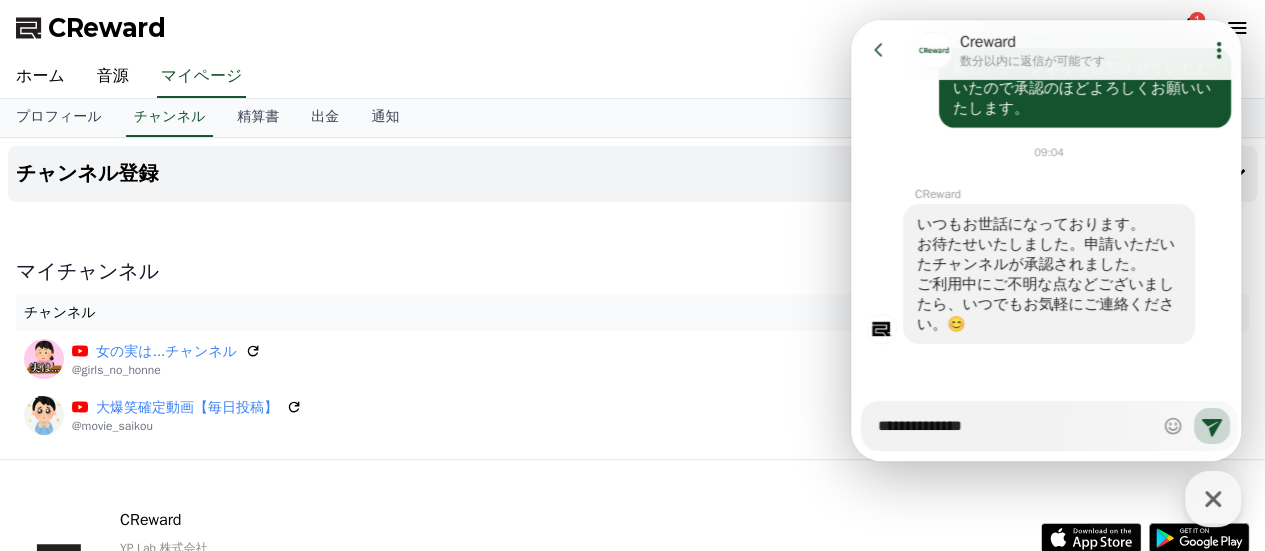 type on "*" 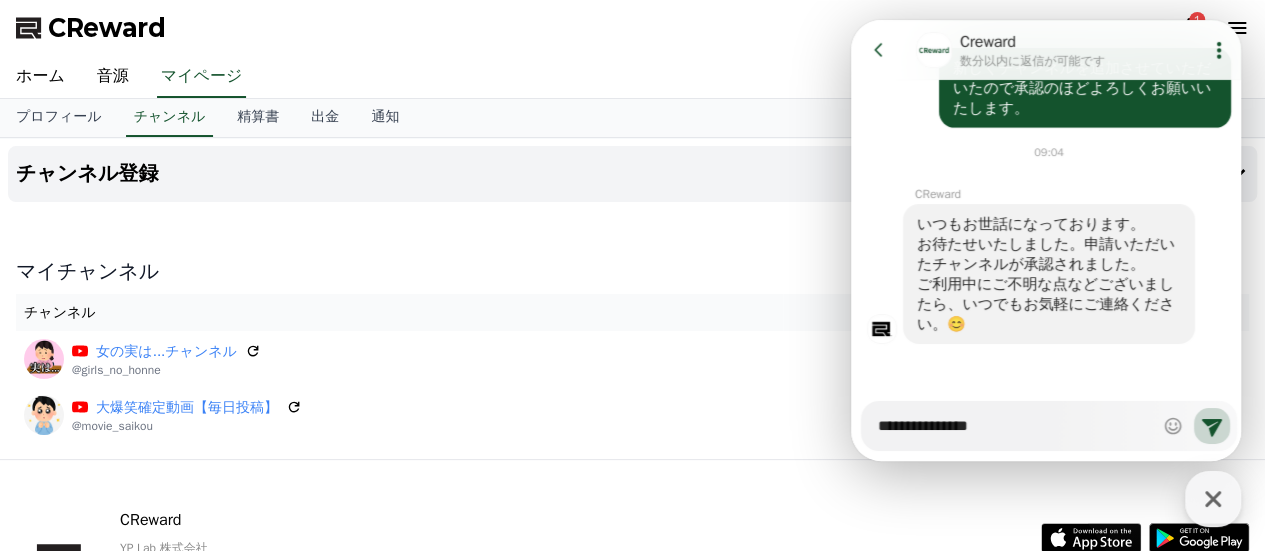 type on "*" 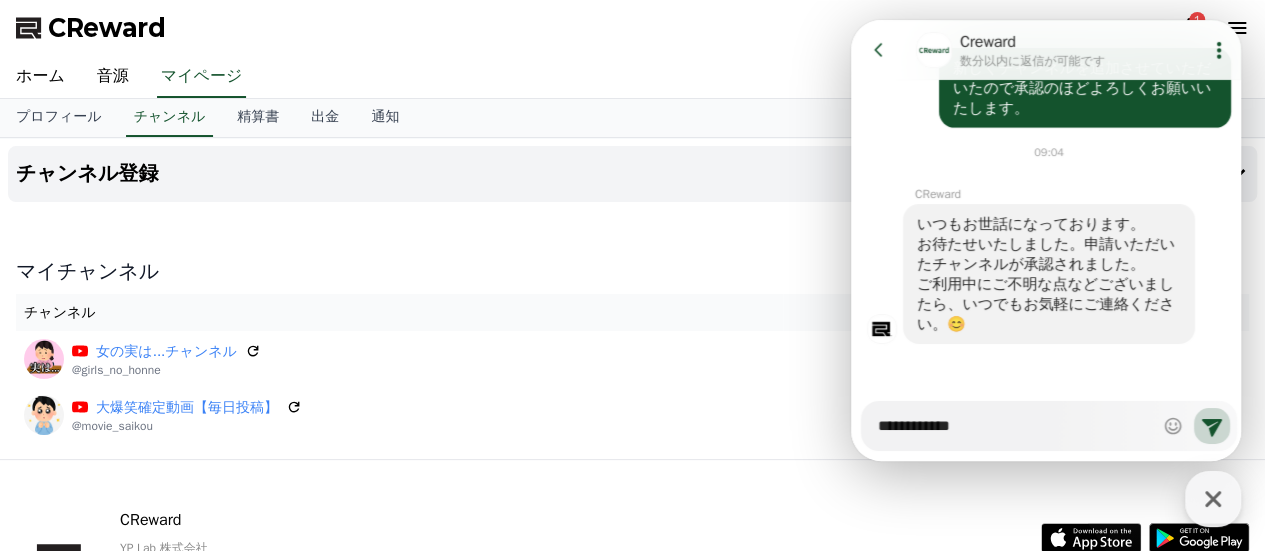type on "*" 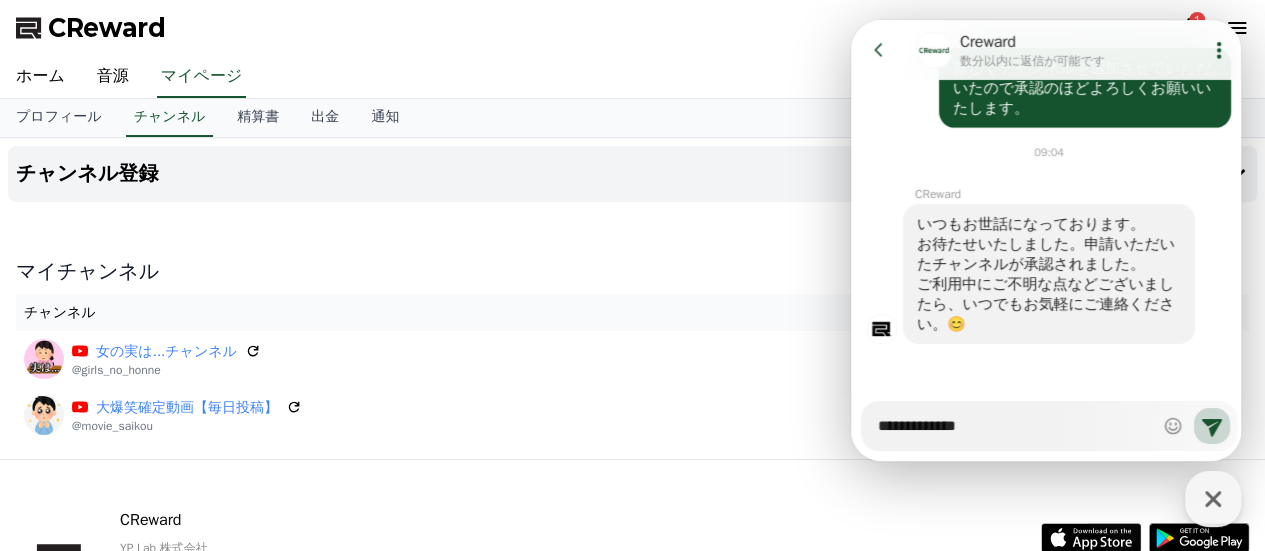 type on "*" 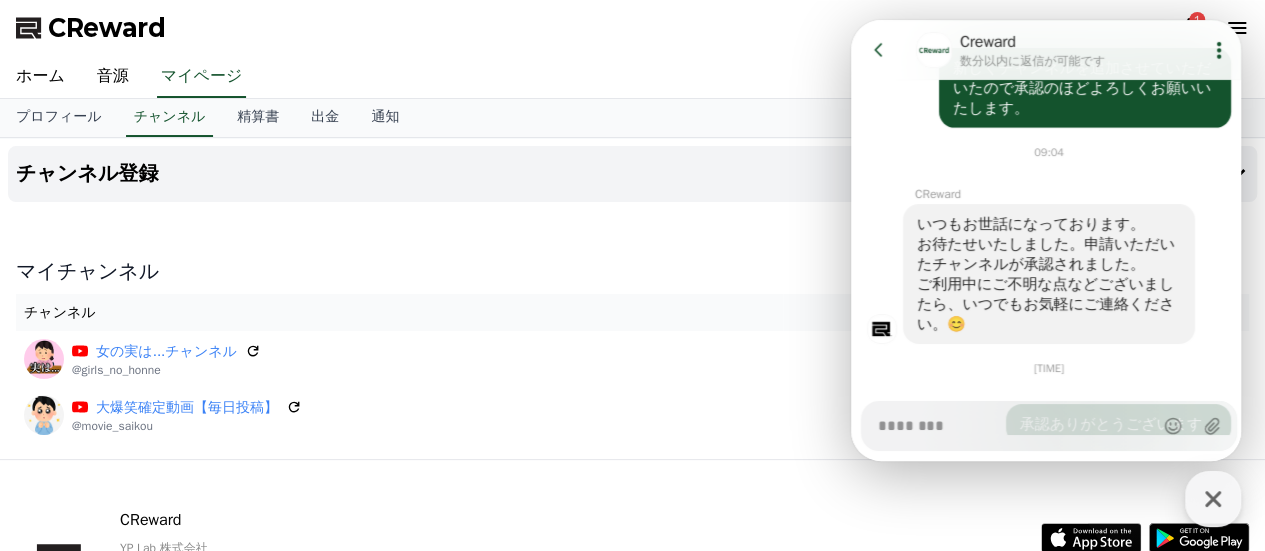 scroll, scrollTop: 3325, scrollLeft: 0, axis: vertical 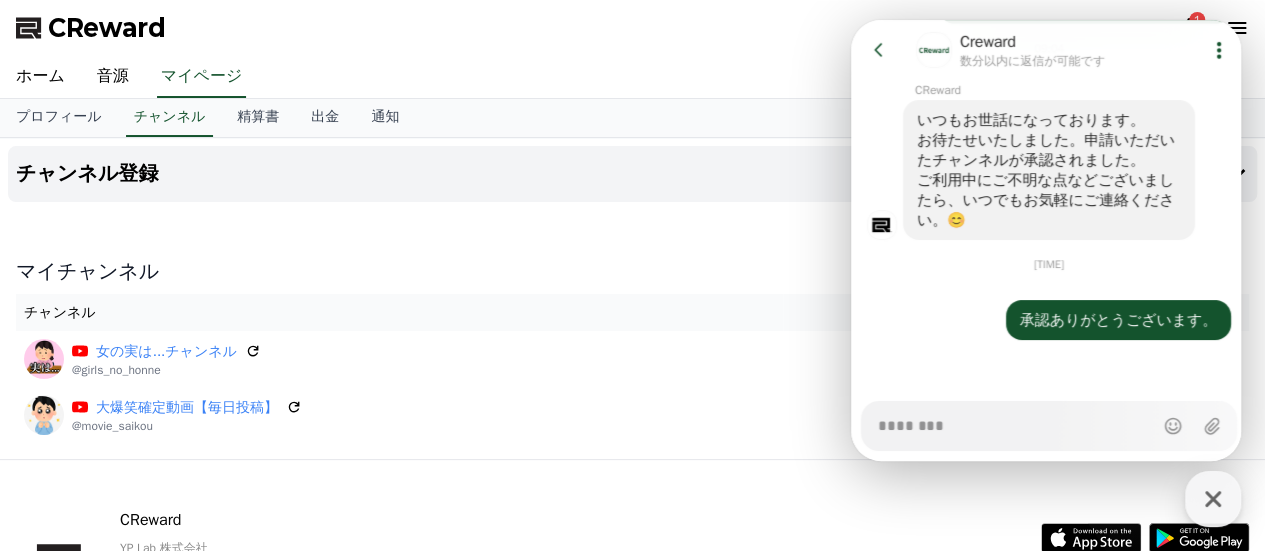 type on "*" 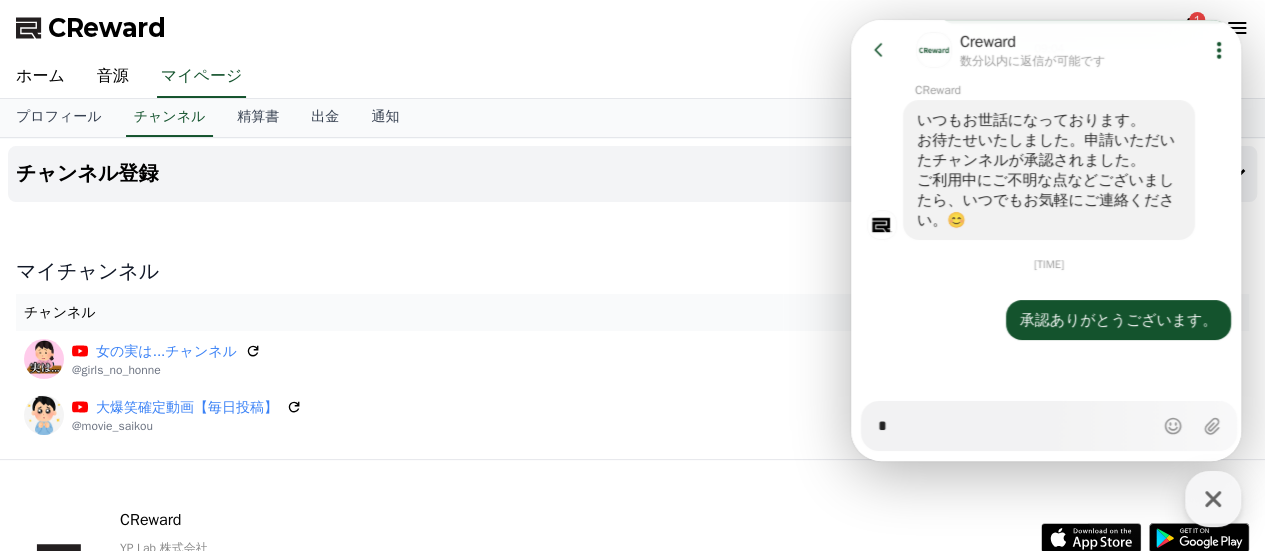 type on "*" 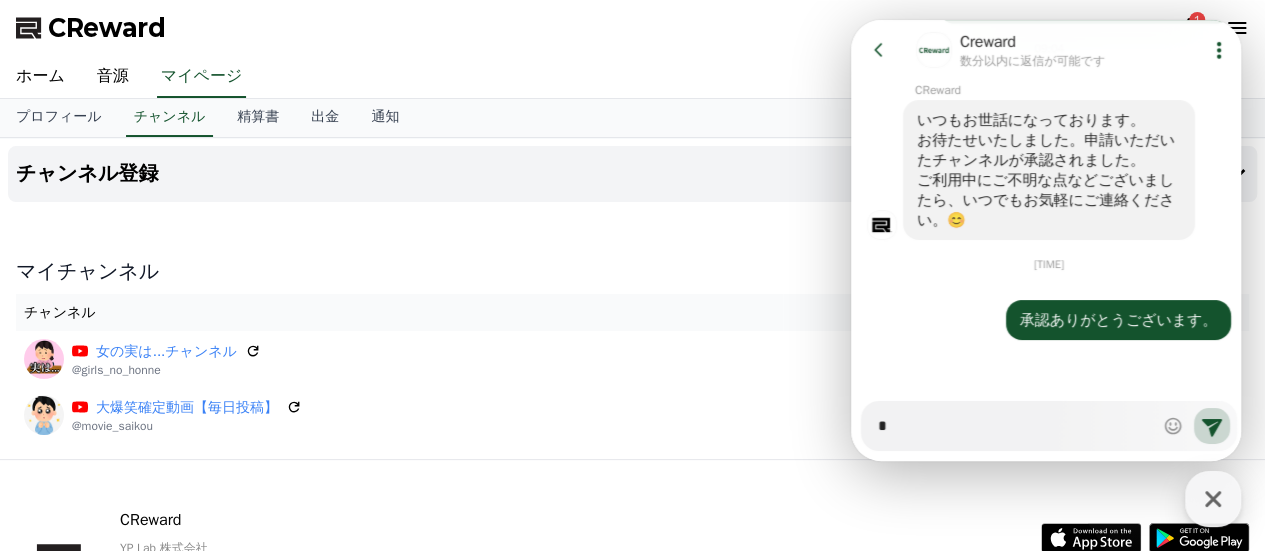 type on "*" 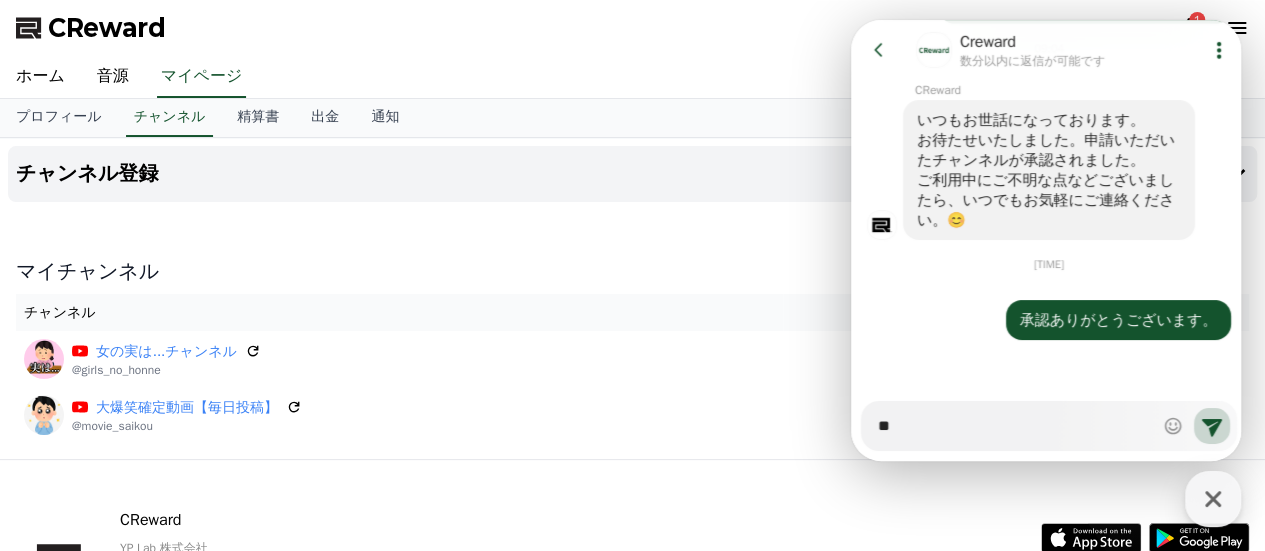 type on "*" 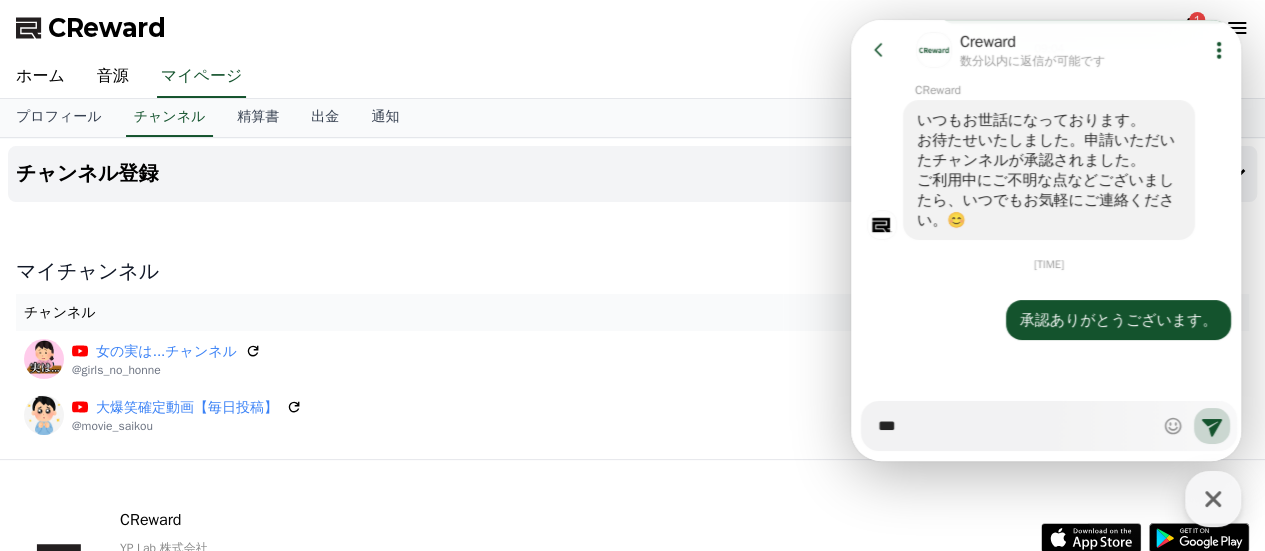 type on "*" 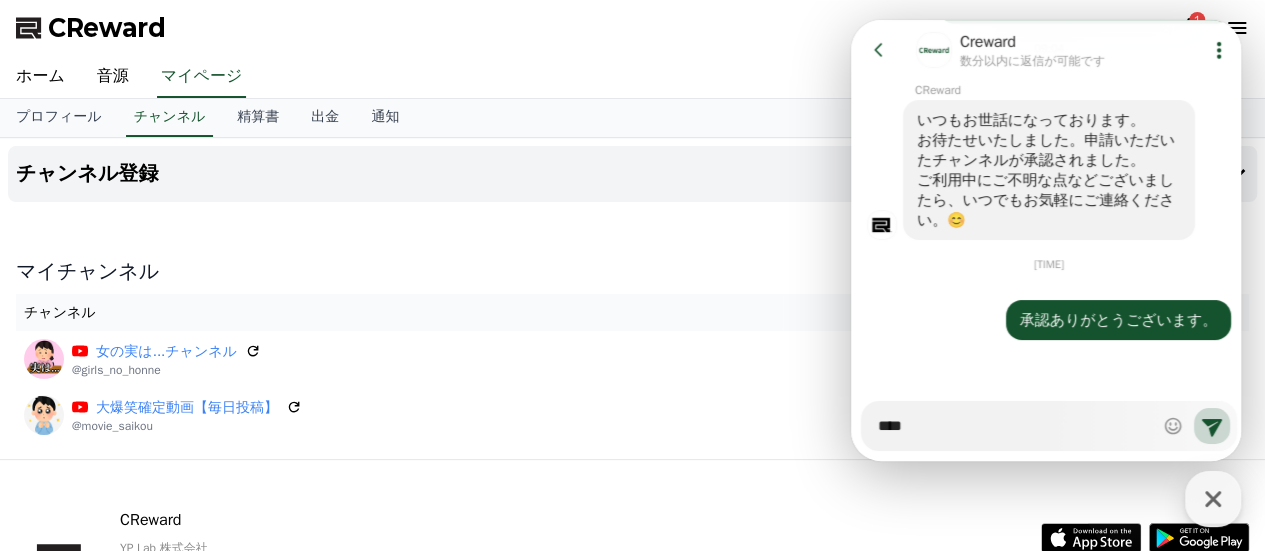 type on "*" 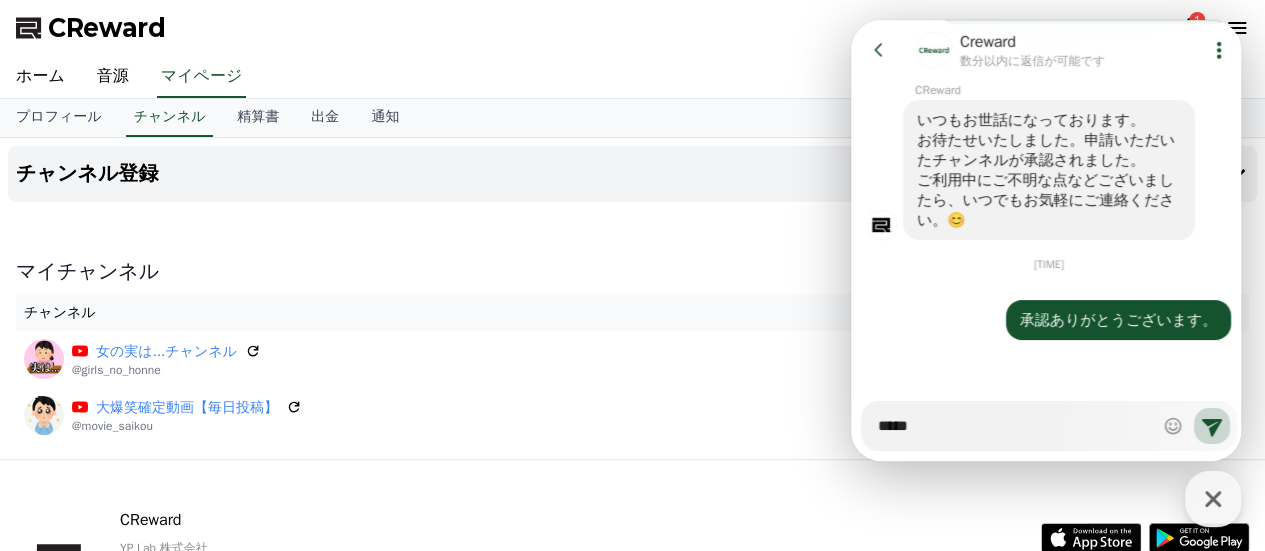 type on "*" 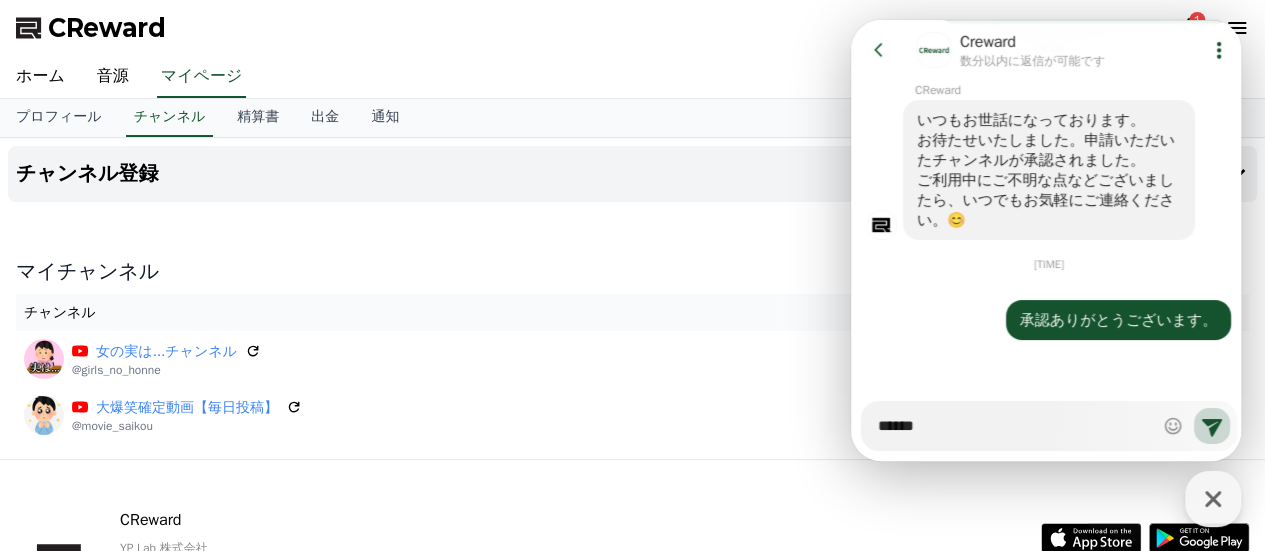 type on "*" 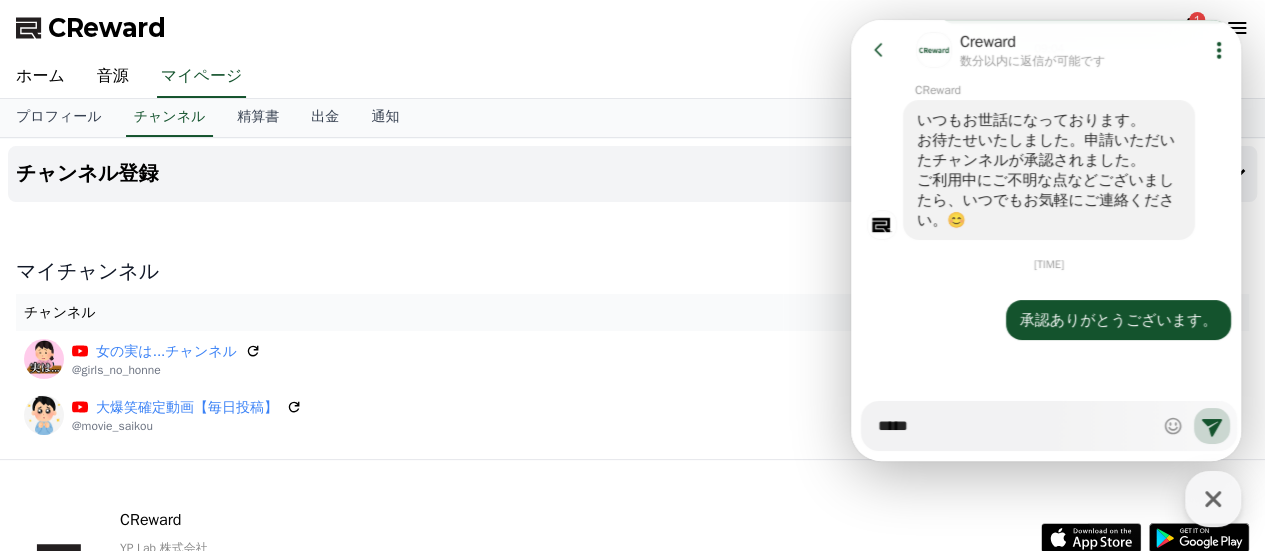 type on "*" 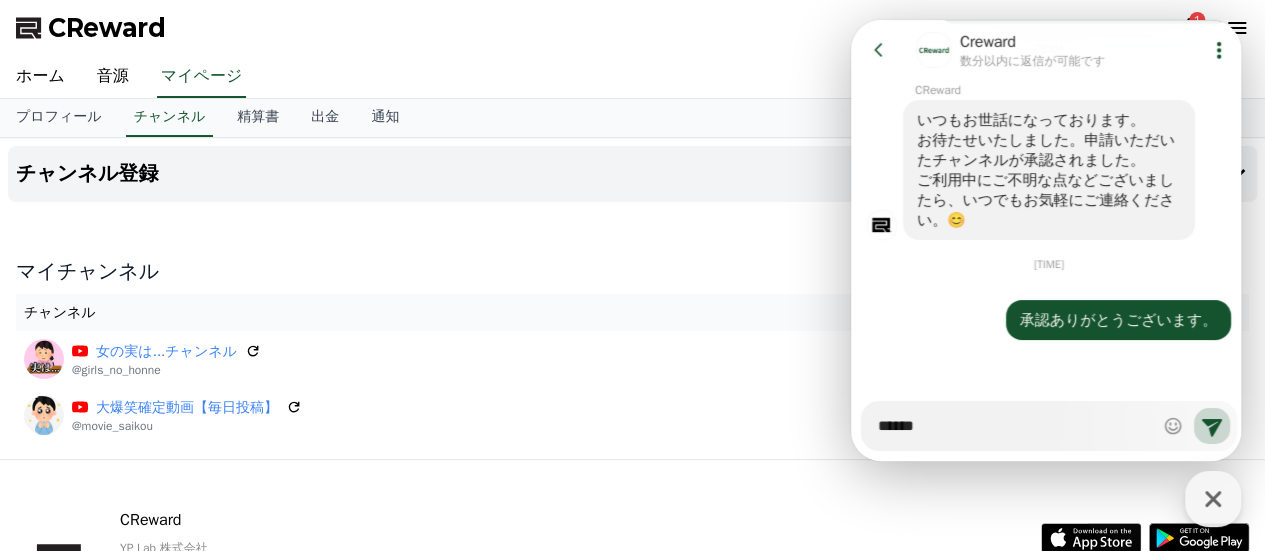 type on "*" 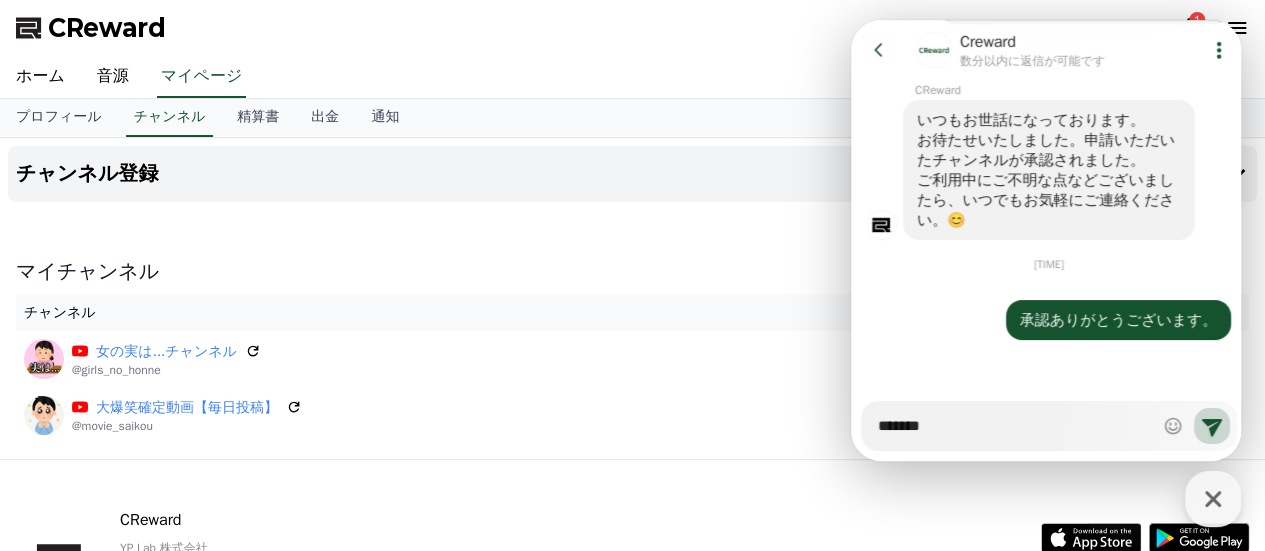 type on "*" 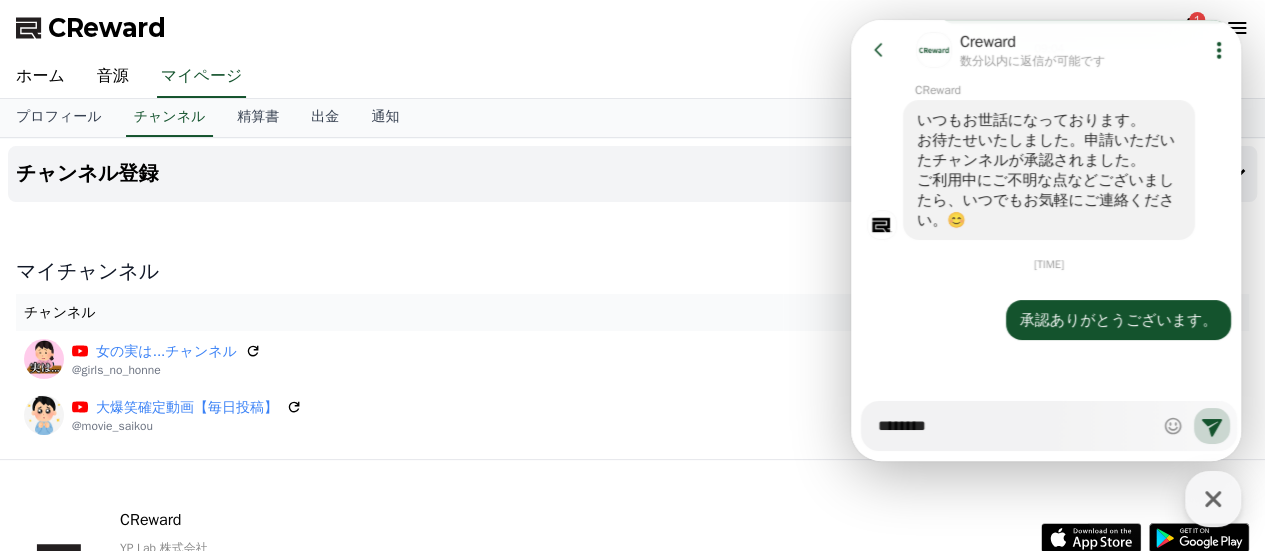 type on "*" 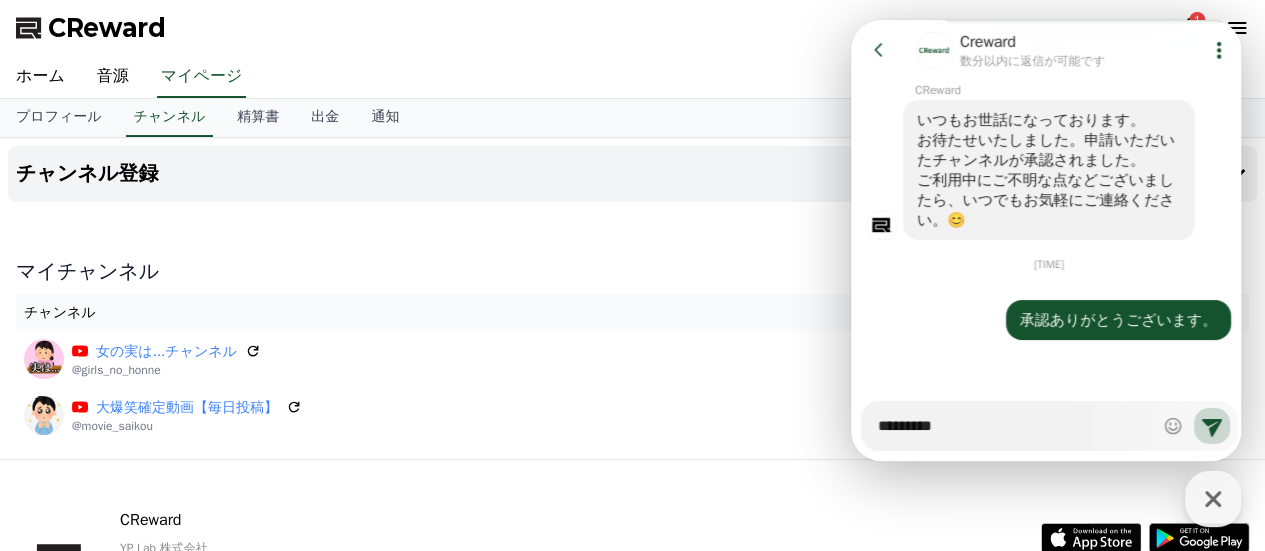 type on "*" 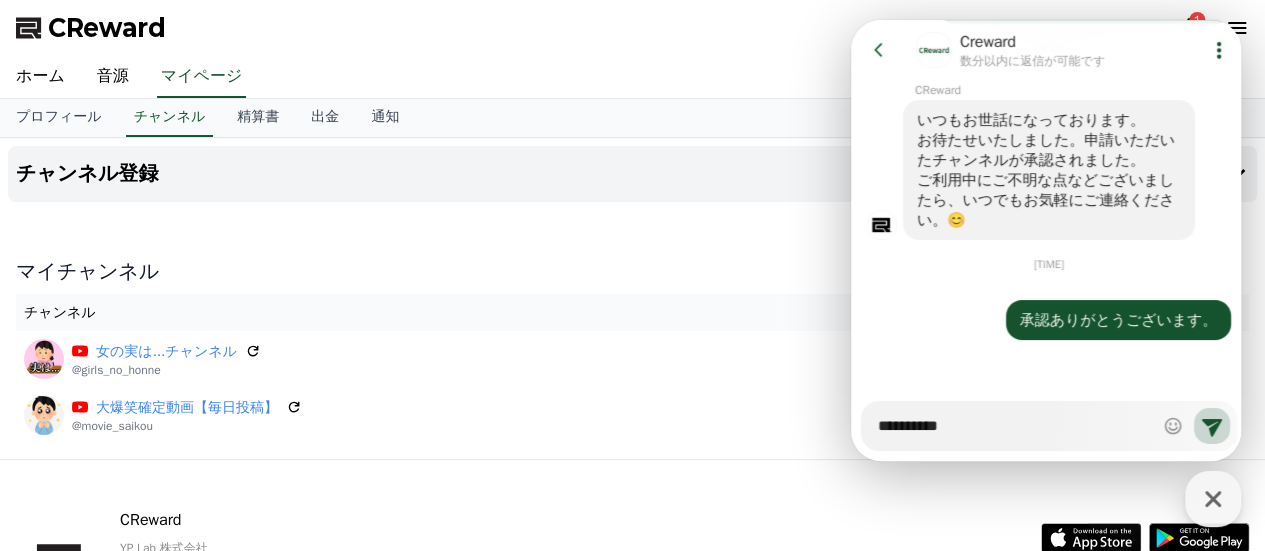 type on "*" 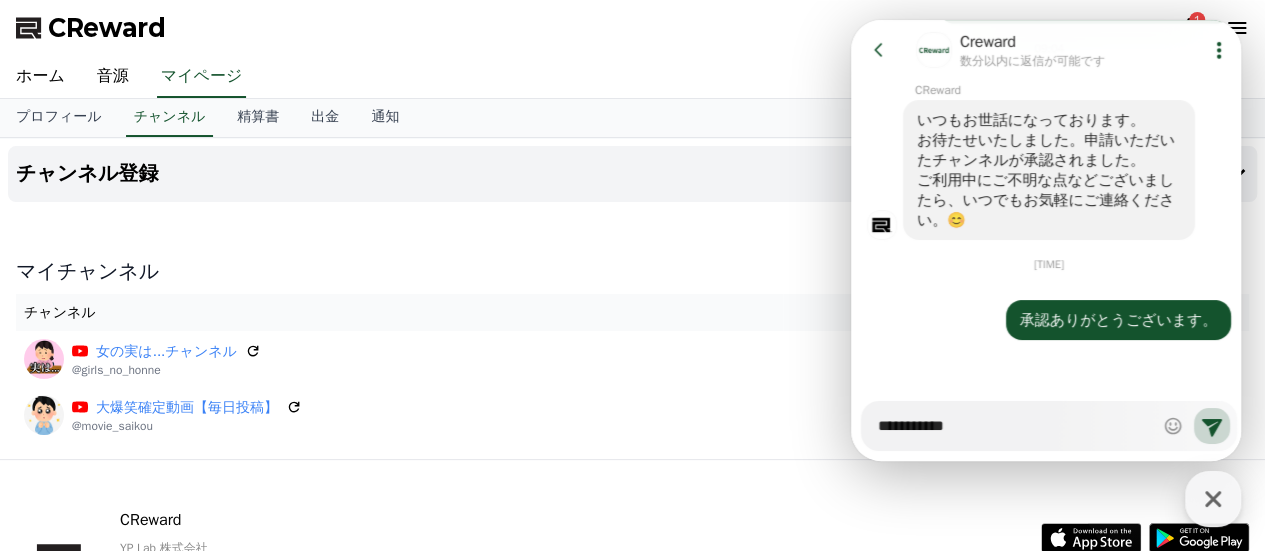 type on "*" 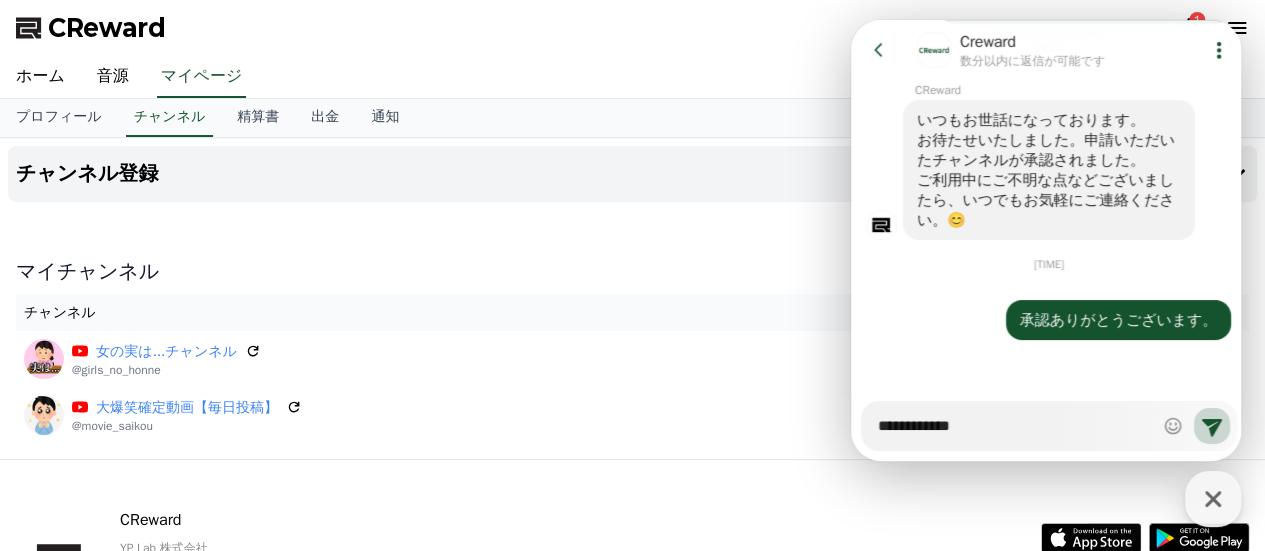 type on "*" 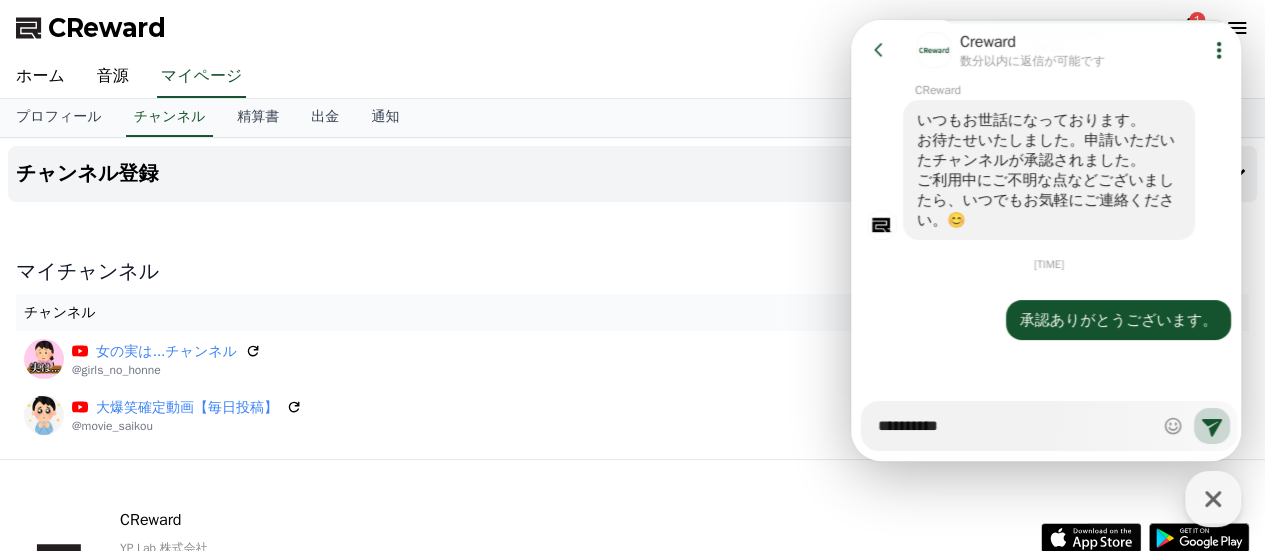type on "*" 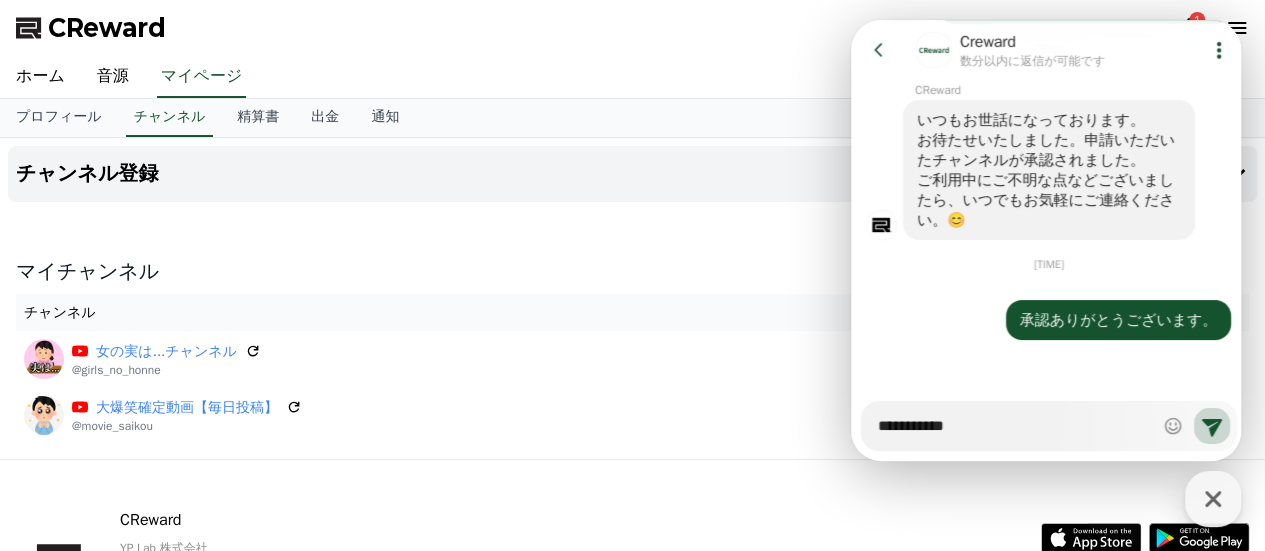 type on "*" 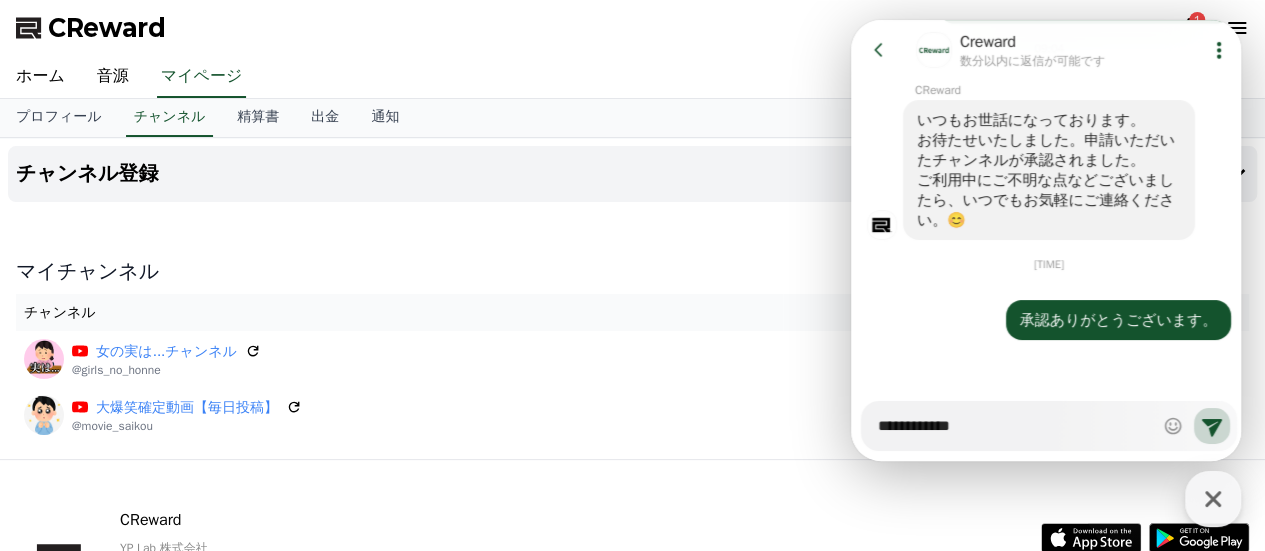 type on "*" 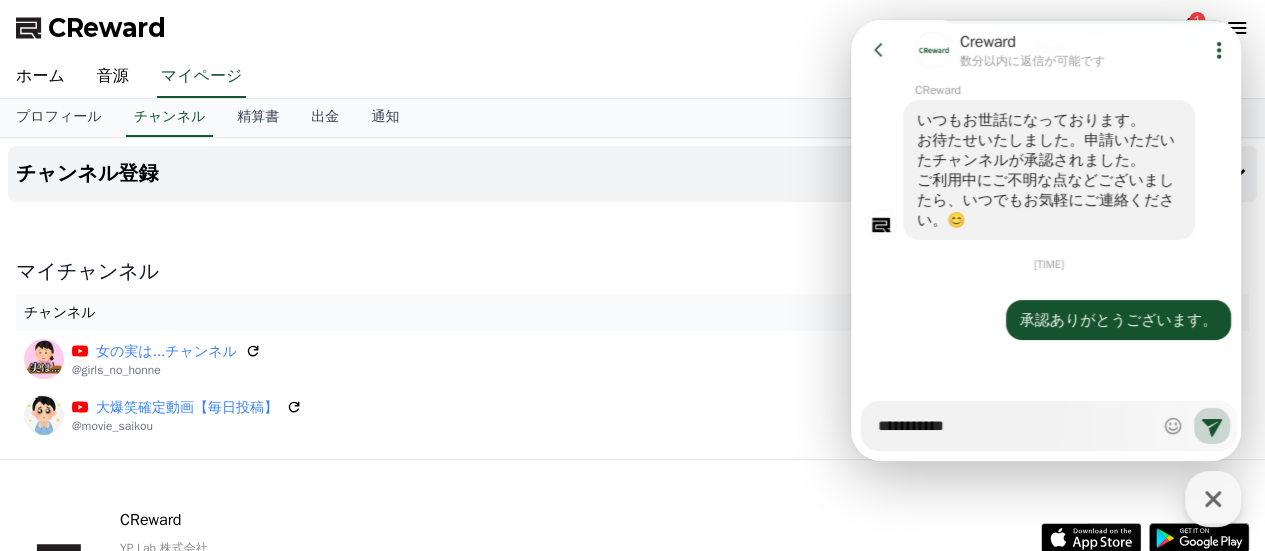 type on "*" 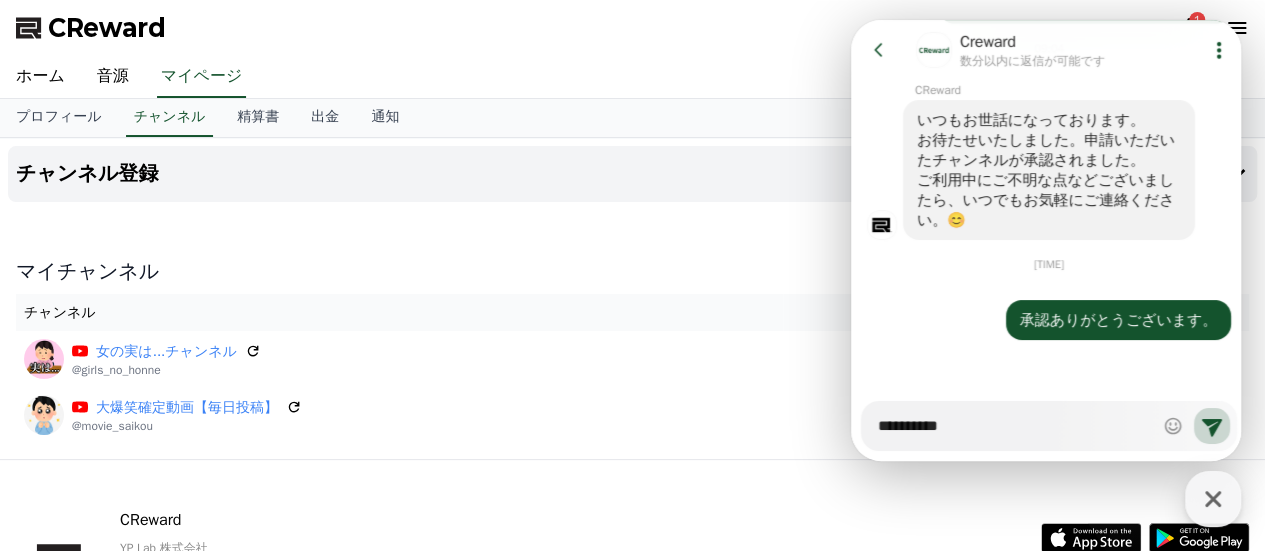 type on "*" 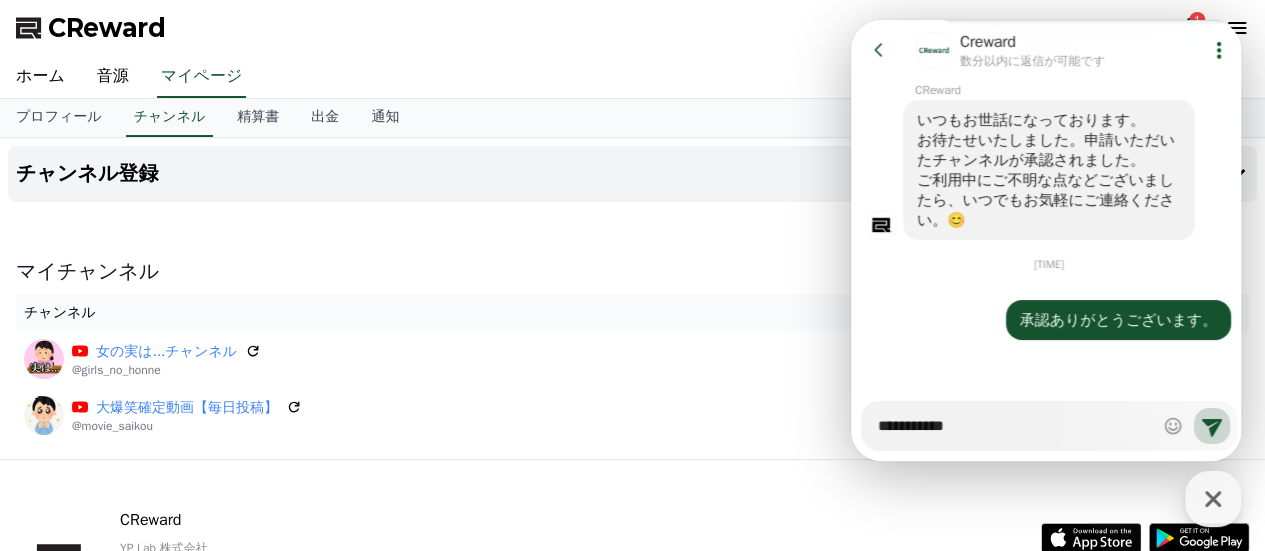 type on "*" 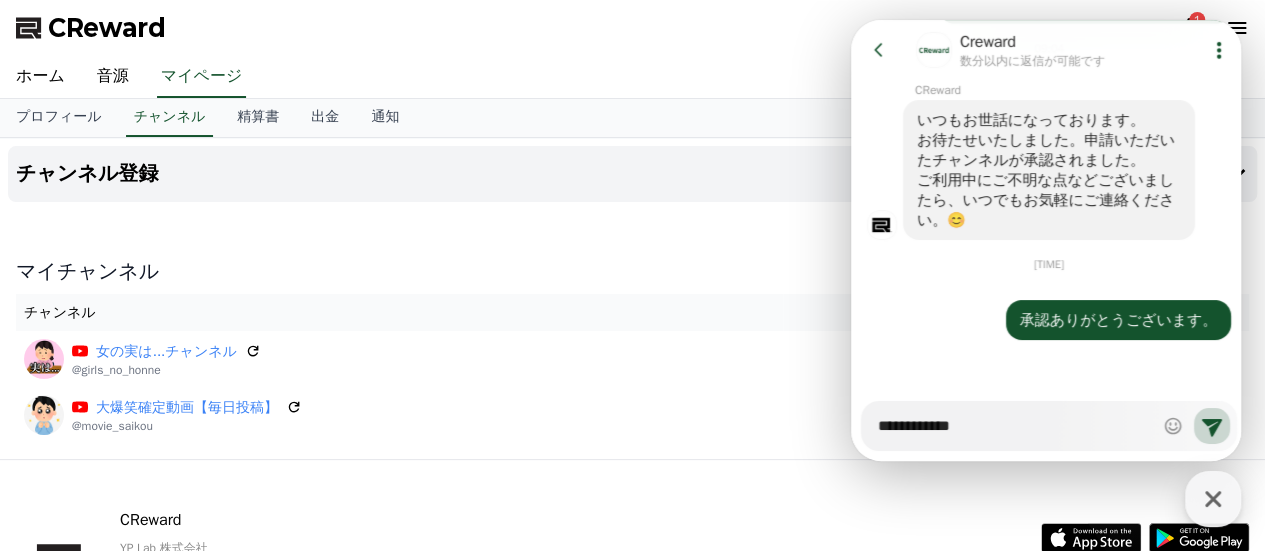 type on "*" 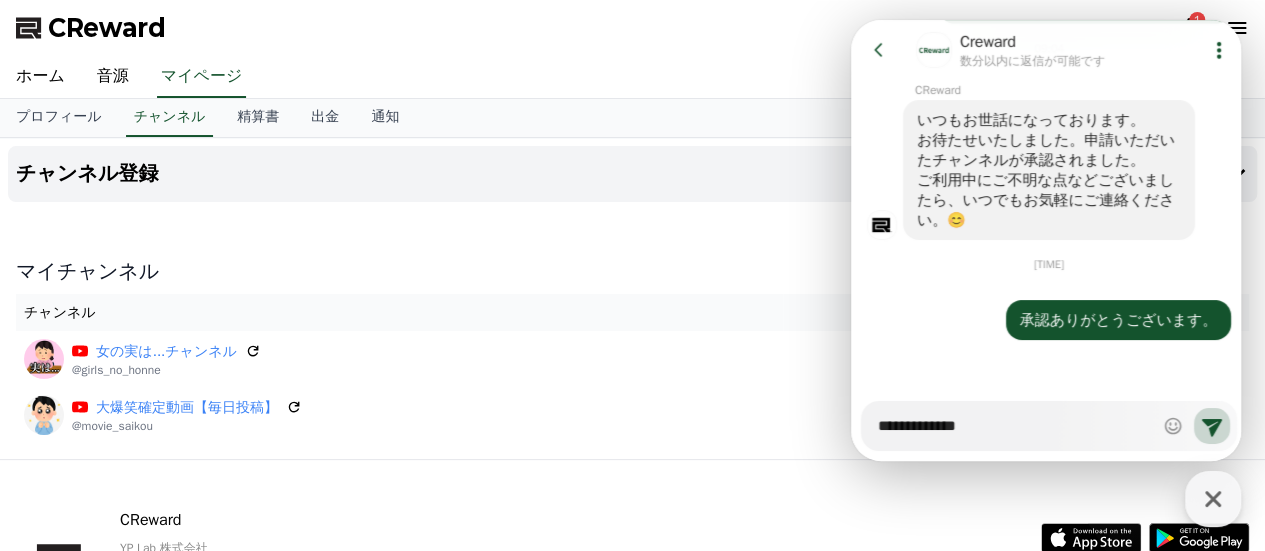 type on "*" 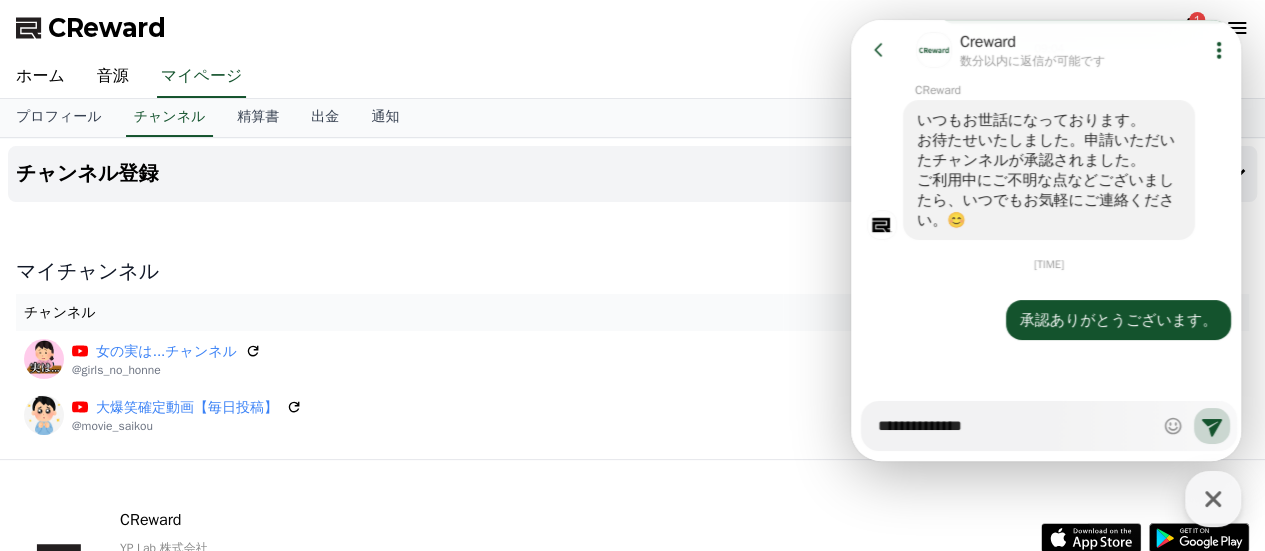 type on "*" 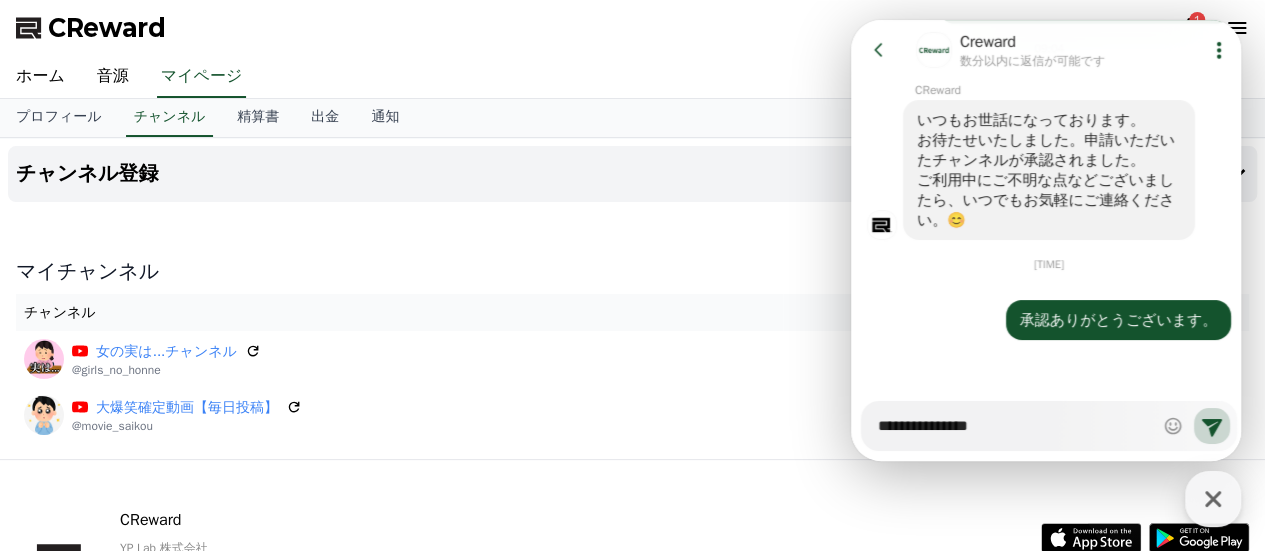type on "*" 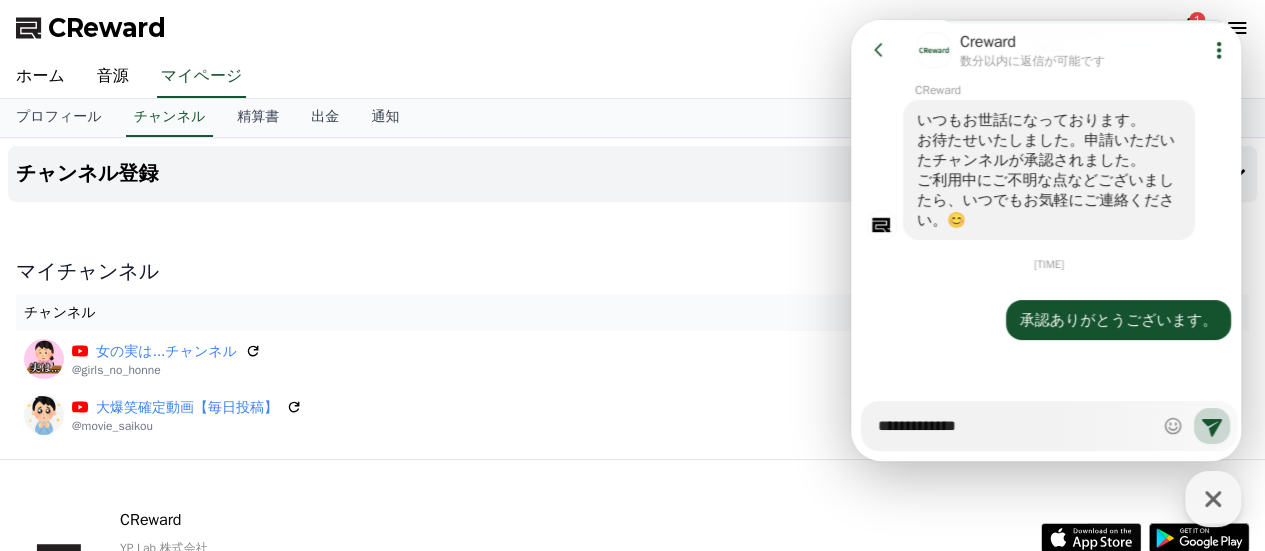 type on "*" 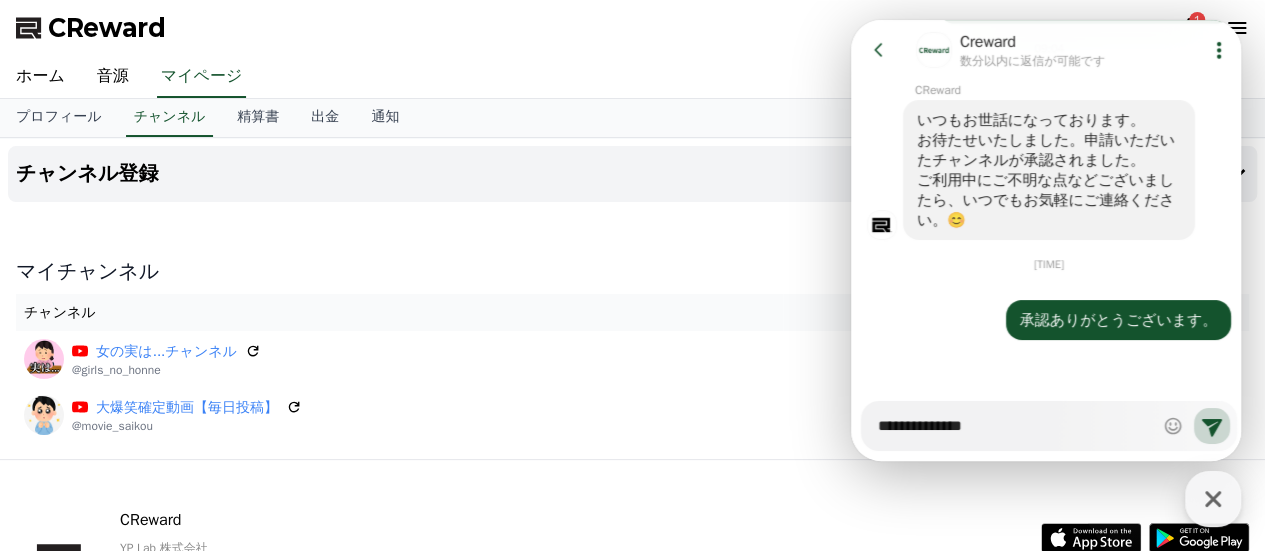 type on "*" 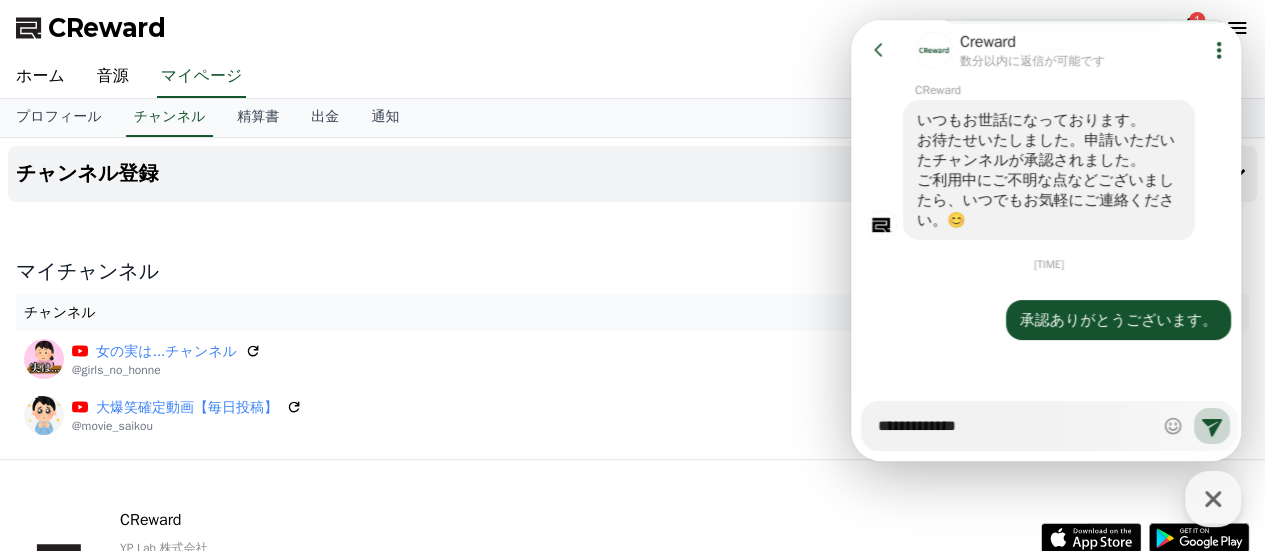 type on "*" 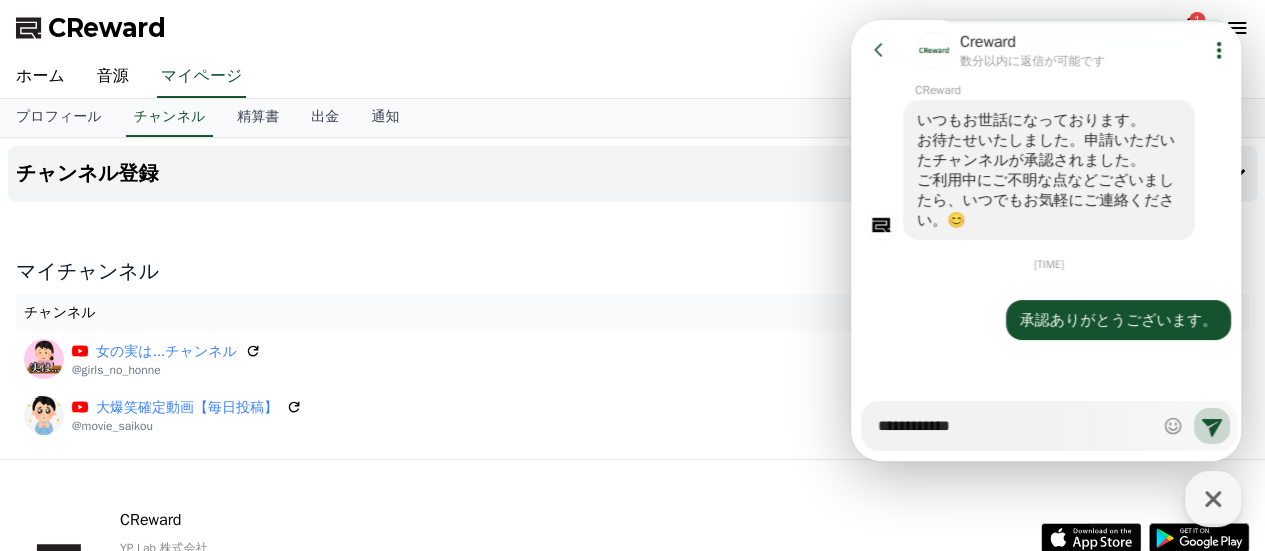 type on "*" 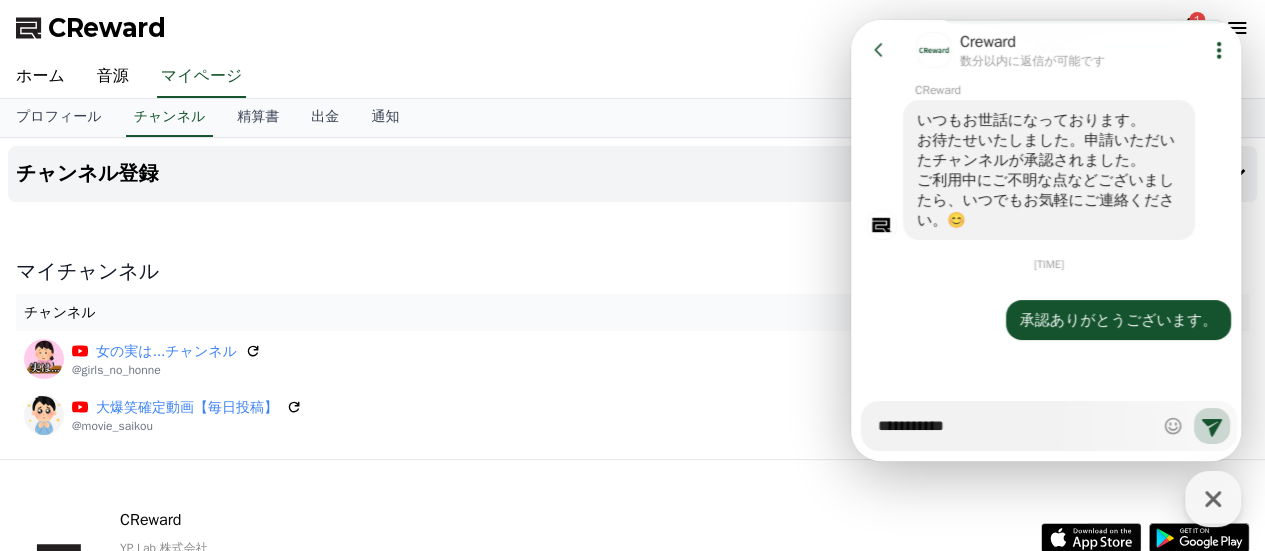 type on "*" 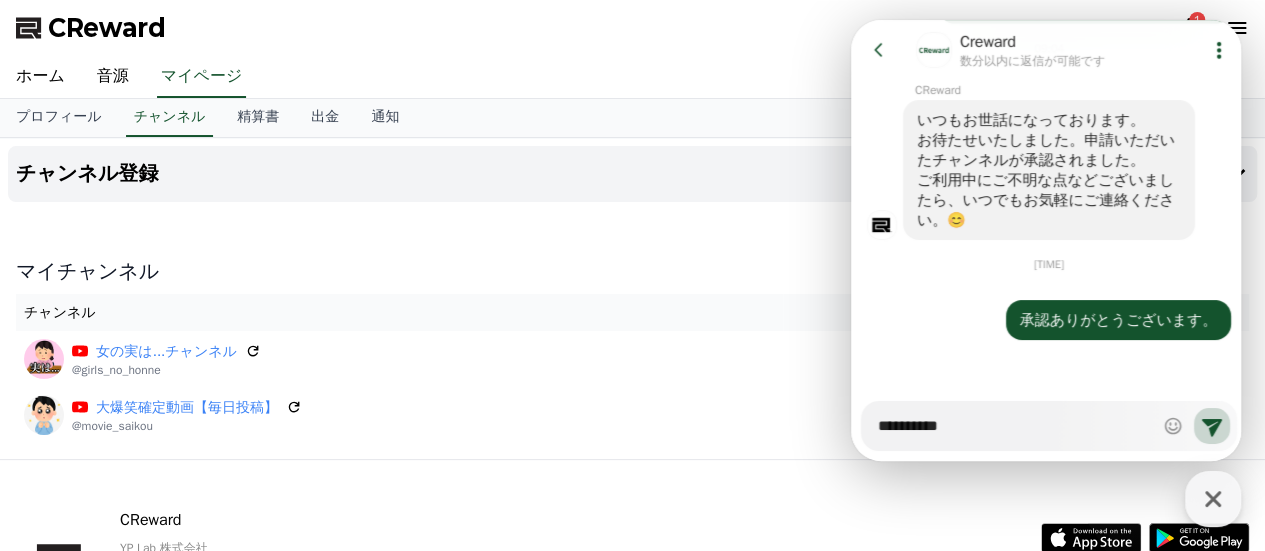 type on "*" 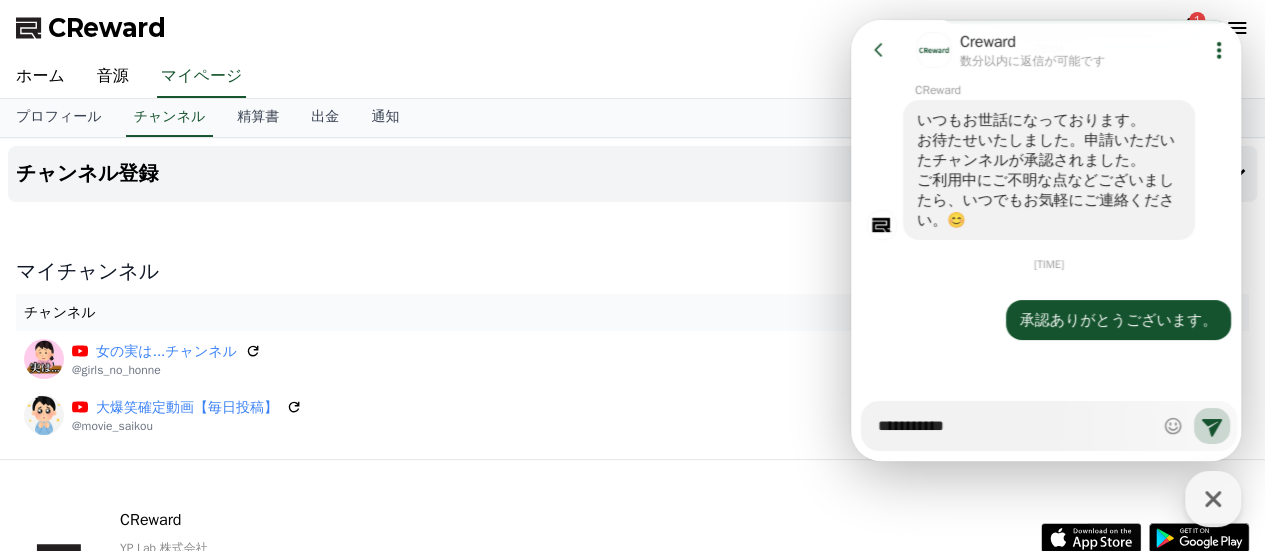type on "*" 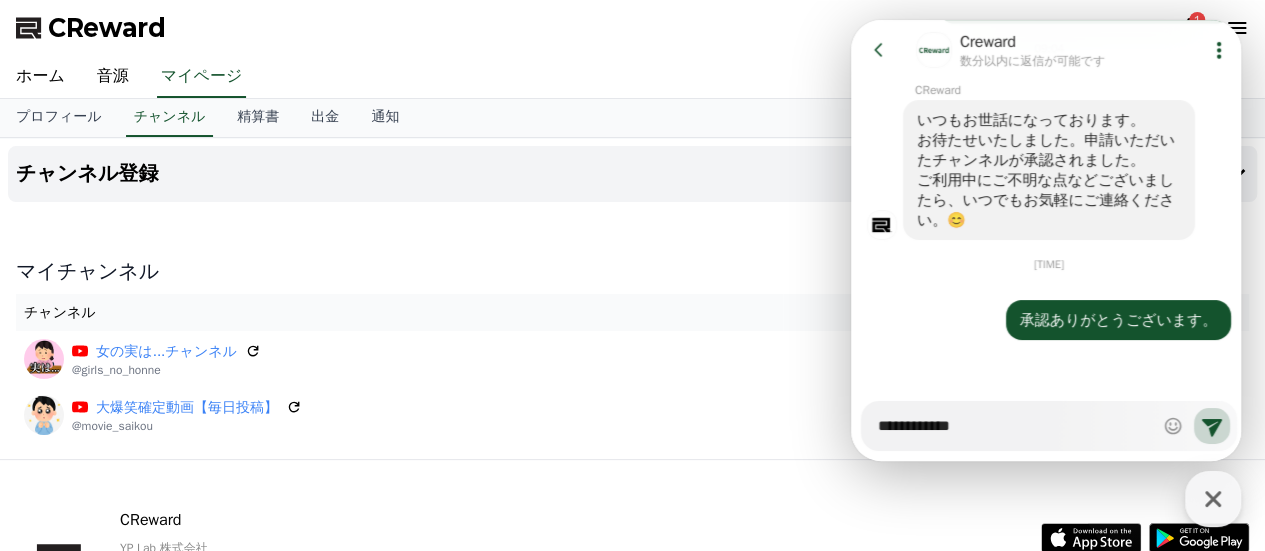 type on "*" 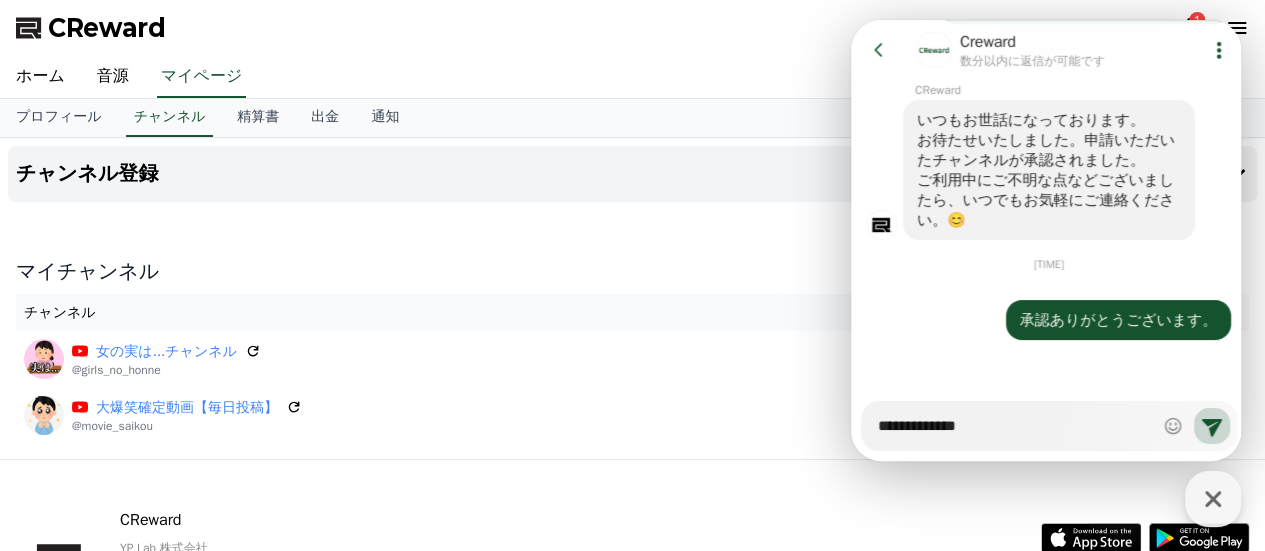 type on "*" 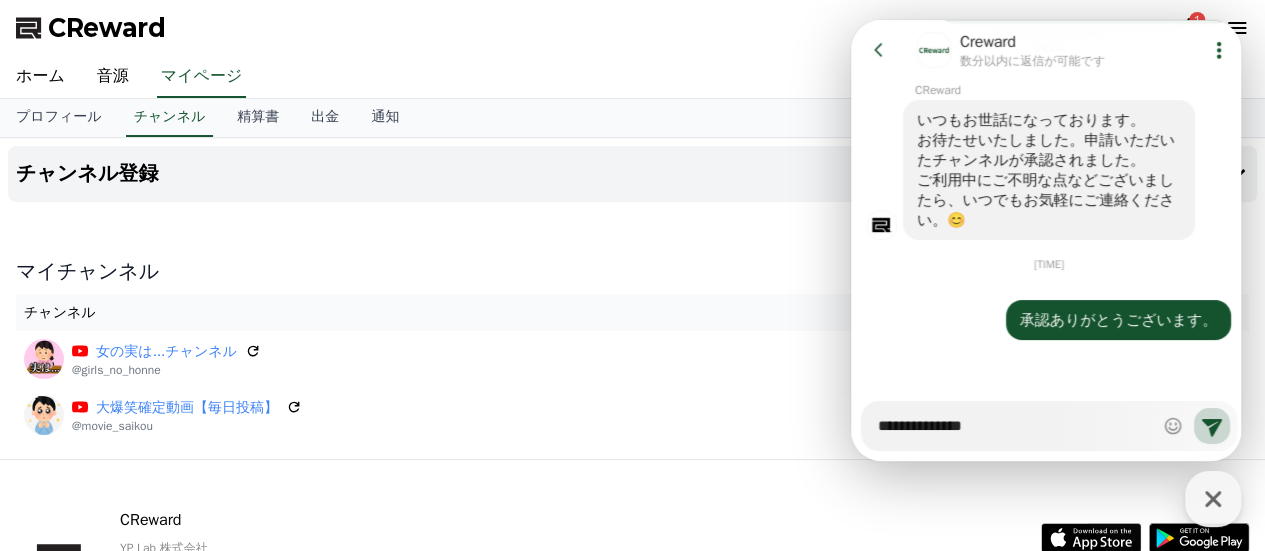 type on "*" 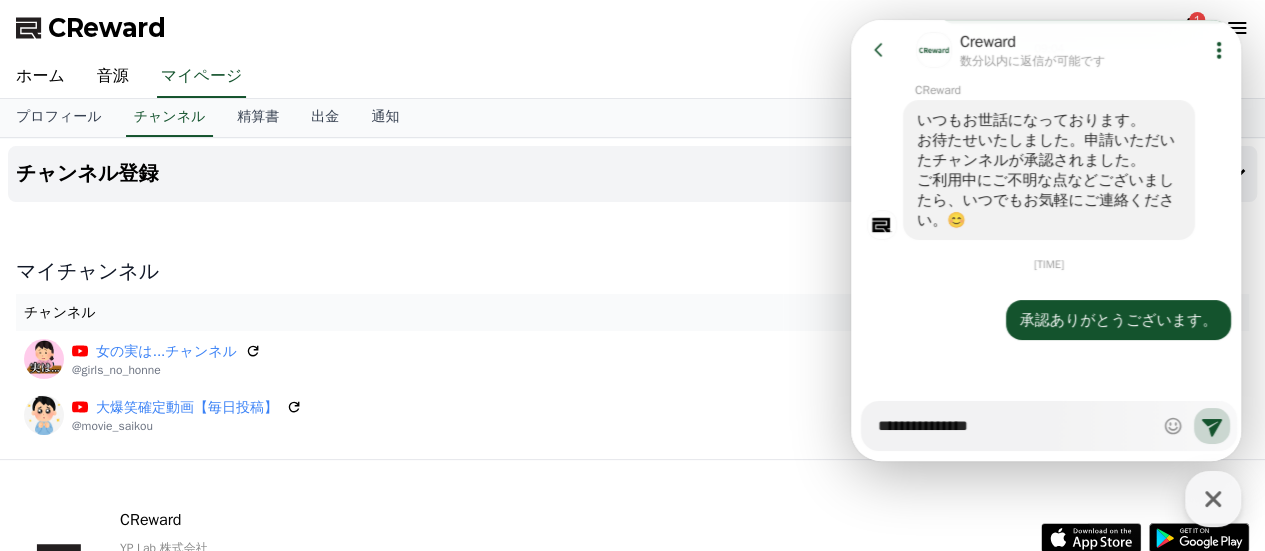 type on "*" 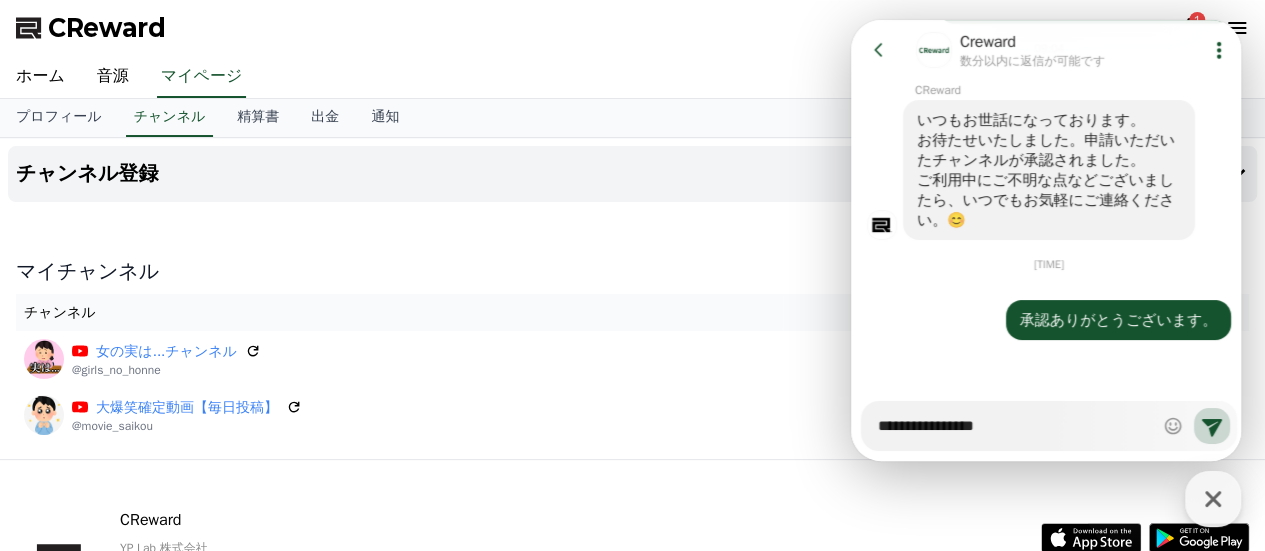 type on "*" 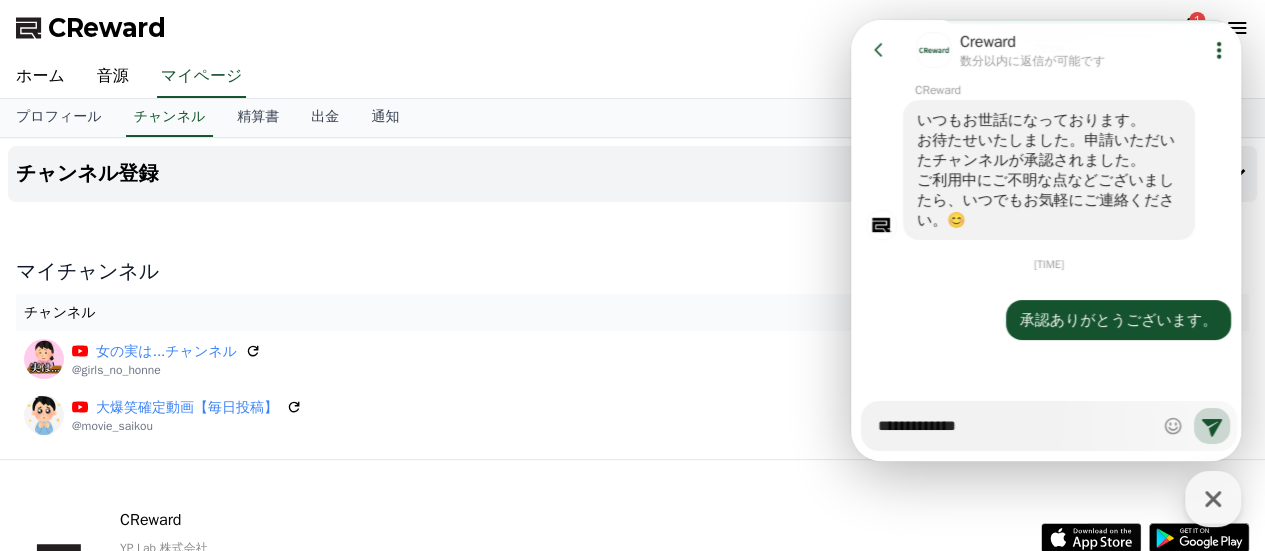 type on "*" 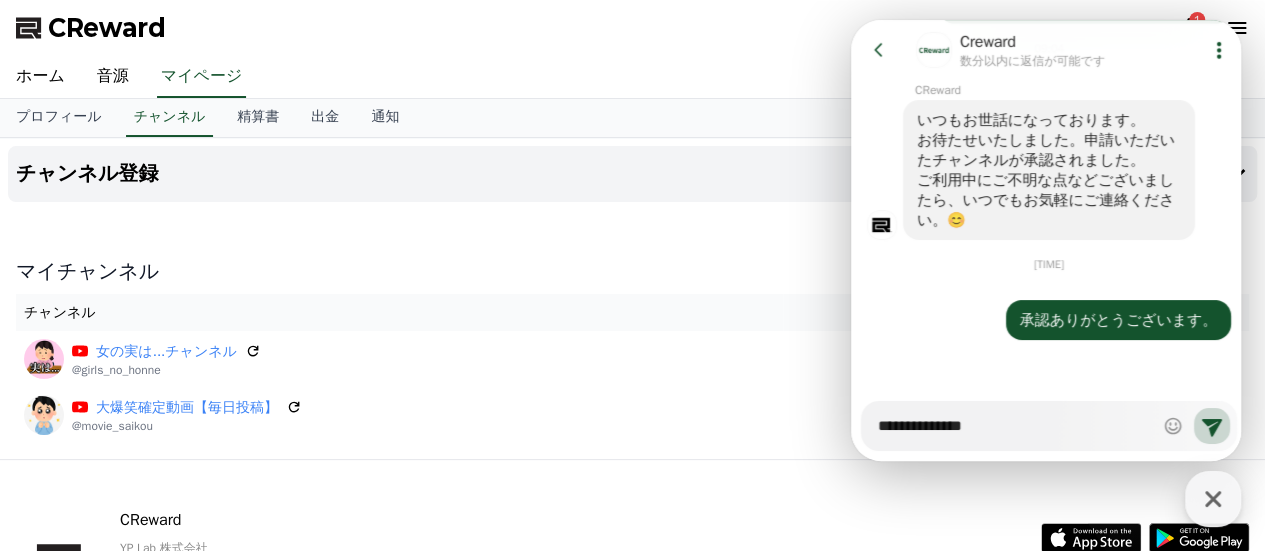 type on "*" 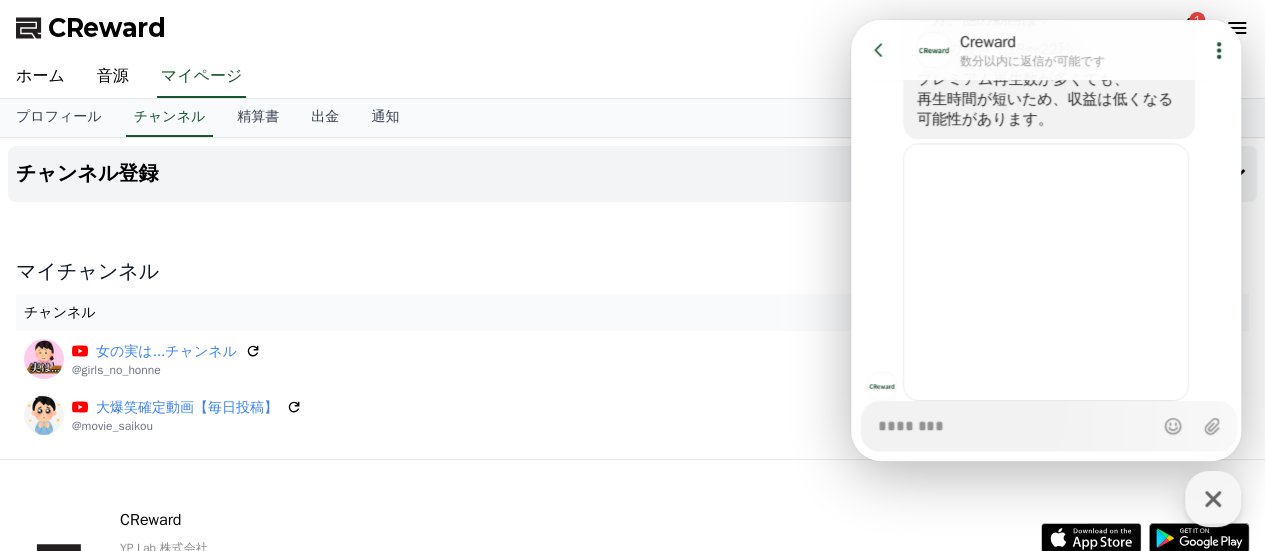 scroll, scrollTop: 4347, scrollLeft: 0, axis: vertical 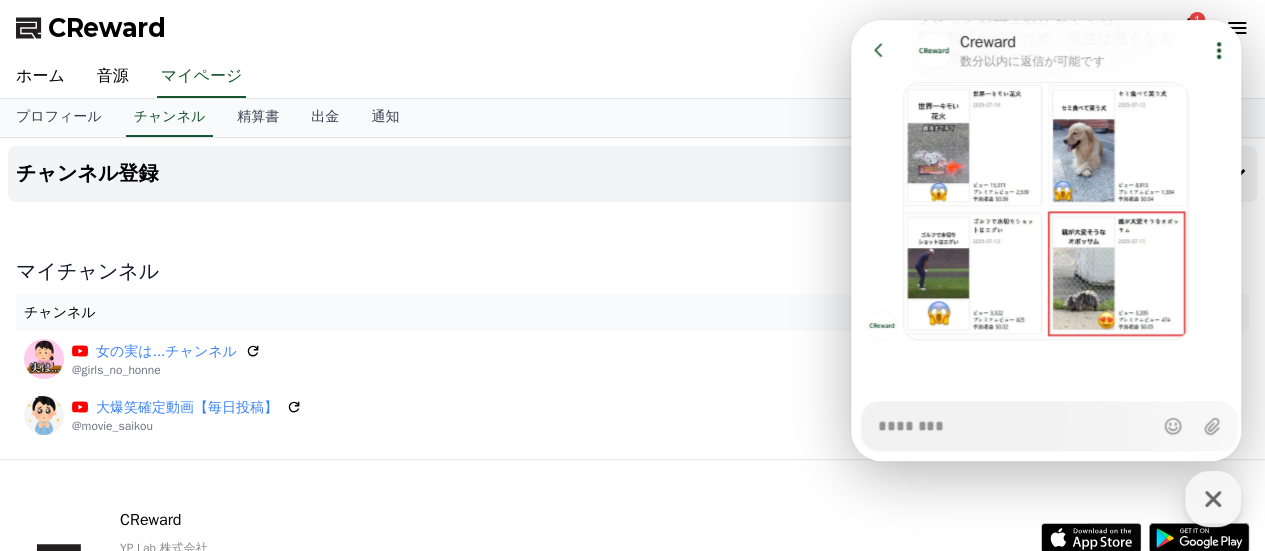 click at bounding box center (1049, 367) 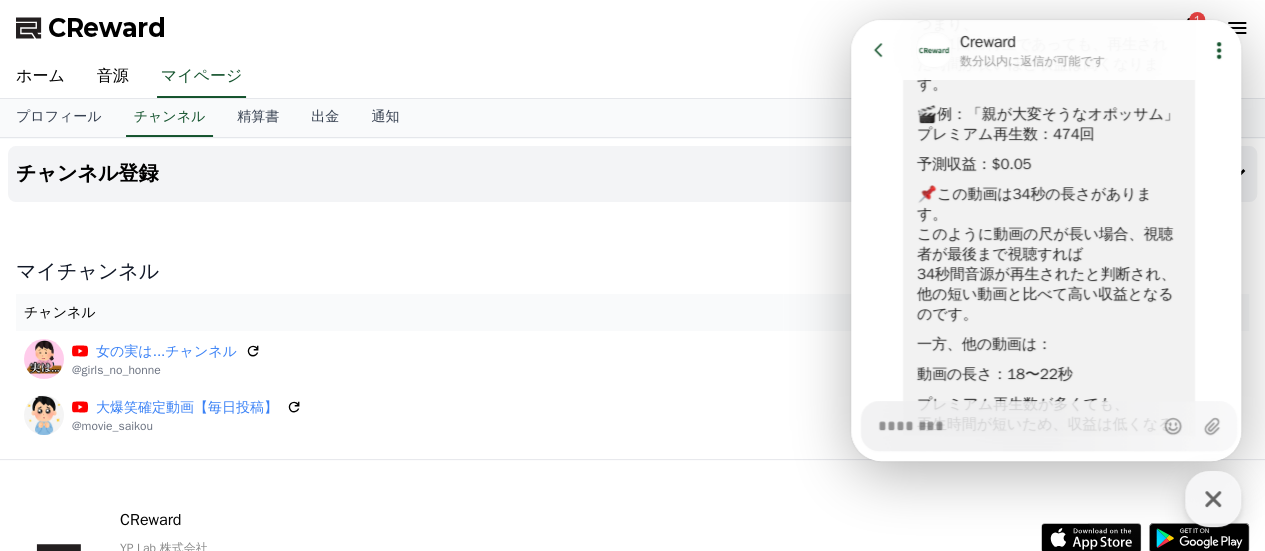 scroll, scrollTop: 3575, scrollLeft: 0, axis: vertical 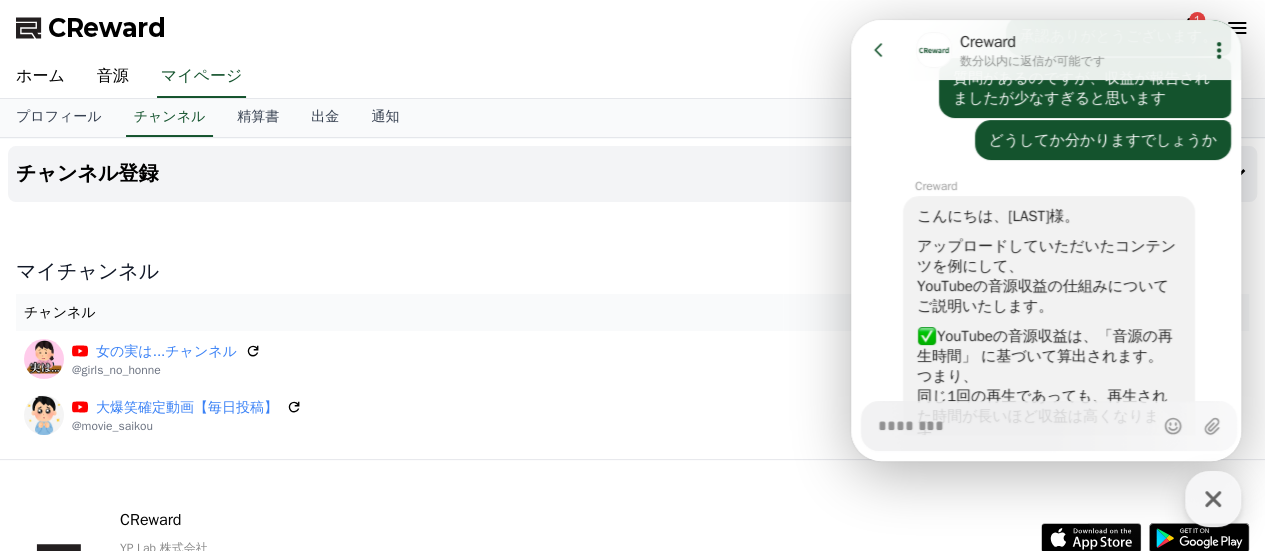 click on "こんにちは、[LAST]様。 アップロードしていただいたコンテンツを例にして、 YouTubeの音源収益の仕組みについてご説明いたします。  YouTubeの音源収益は、「音源の再生時間」 に基づいて算出されます。 つまり、 同じ1回の再生であっても、再生された時間が長いほど収益は高くなります。  例：「親が大変そうなオポッサム」 プレミアム再生数：474回 予測収益：$0.05  この動画は34秒の長さがあります。 このように動画の尺が長い場合、視聴者が最後まで視聴すれば 34秒間音源が再生されたと判断され、 他の短い動画と比べて高い収益となるのです。 一方、他の動画は： 動画の長さ：18〜22秒 プレミアム再生数が多くても、 再生時間が短いため、収益は低くなる可能性があります。" at bounding box center (1075, 506) 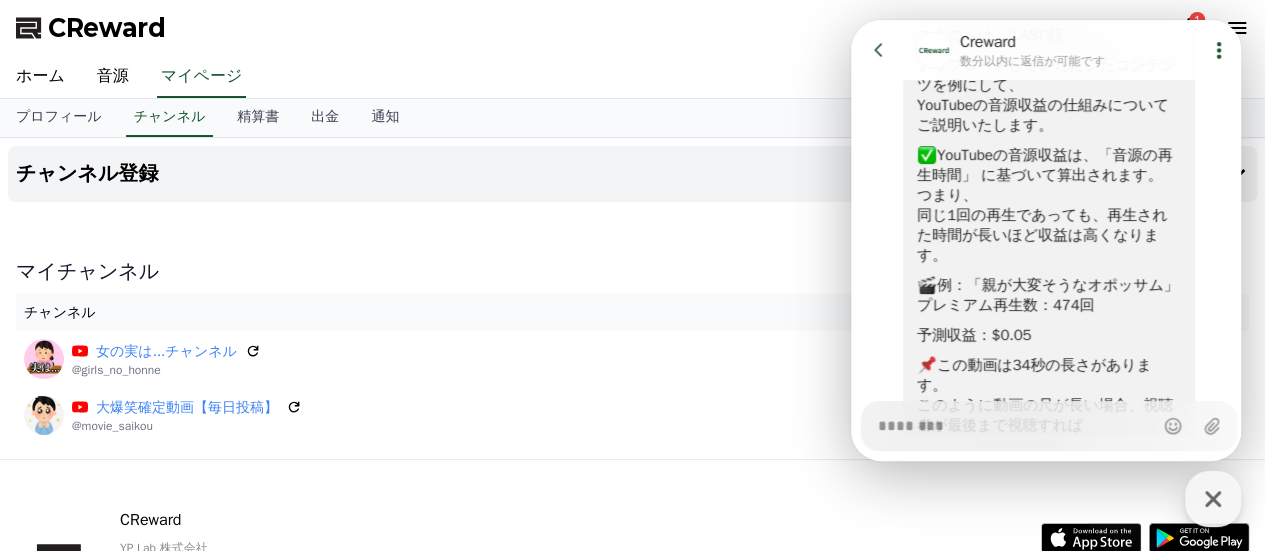 scroll, scrollTop: 3782, scrollLeft: 0, axis: vertical 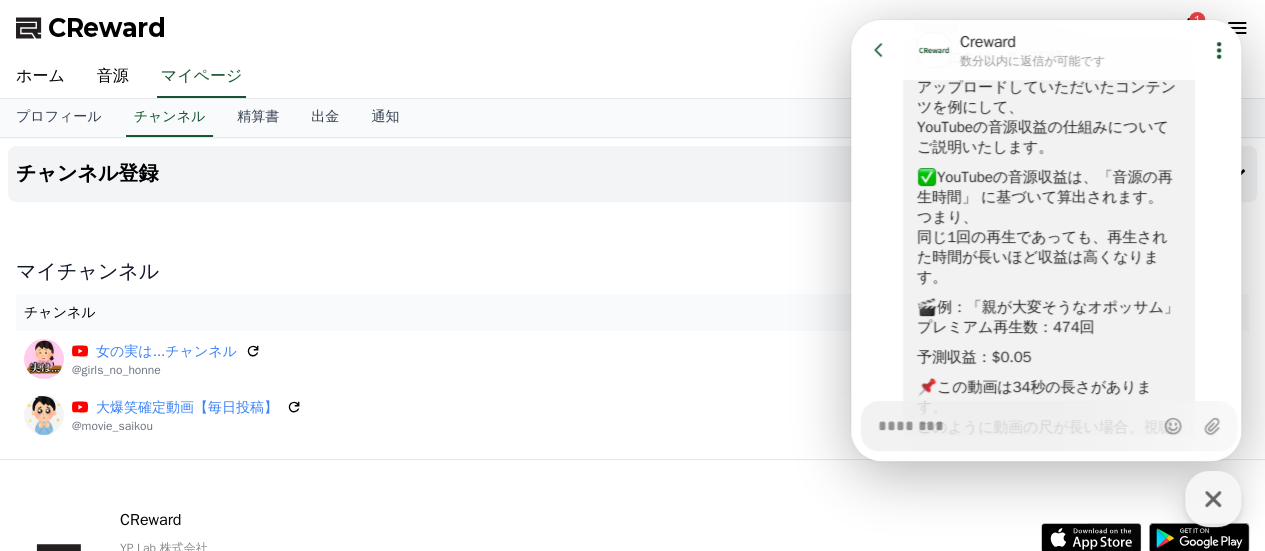 click on "こんにちは、[LAST]様。 アップロードしていただいたコンテンツを例にして、 YouTubeの音源収益の仕組みについてご説明いたします。  YouTubeの音源収益は、「音源の再生時間」 に基づいて算出されます。 つまり、 同じ1回の再生であっても、再生された時間が長いほど収益は高くなります。  例：「親が大変そうなオポッサム」 プレミアム再生数：474回 予測収益：$0.05  この動画は34秒の長さがあります。 このように動画の尺が長い場合、視聴者が最後まで視聴すれば 34秒間音源が再生されたと判断され、 他の短い動画と比べて高い収益となるのです。 一方、他の動画は： 動画の長さ：18〜22秒 プレミアム再生数が多くても、 再生時間が短いため、収益は低くなる可能性があります。" at bounding box center [1075, 347] 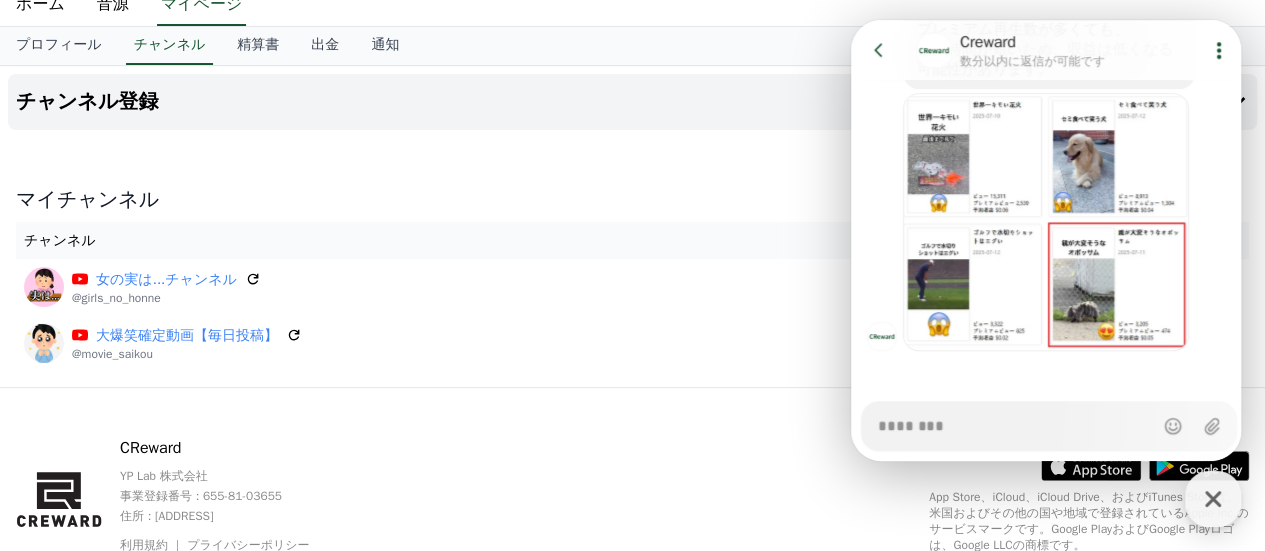 scroll, scrollTop: 4347, scrollLeft: 0, axis: vertical 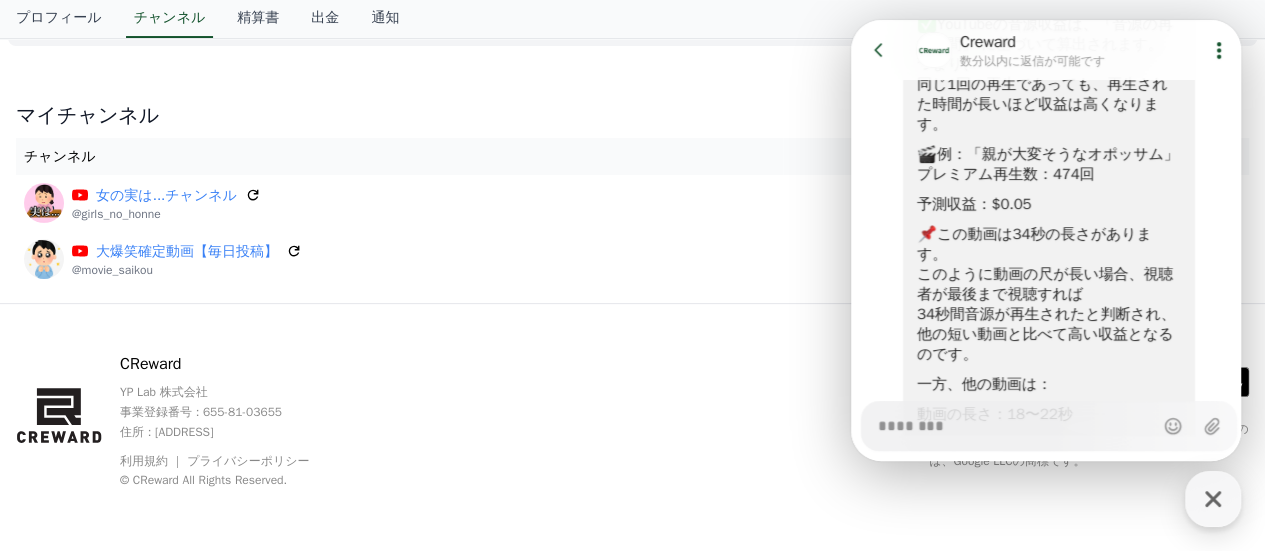 click on "一方、他の動画は：" at bounding box center [1049, 384] 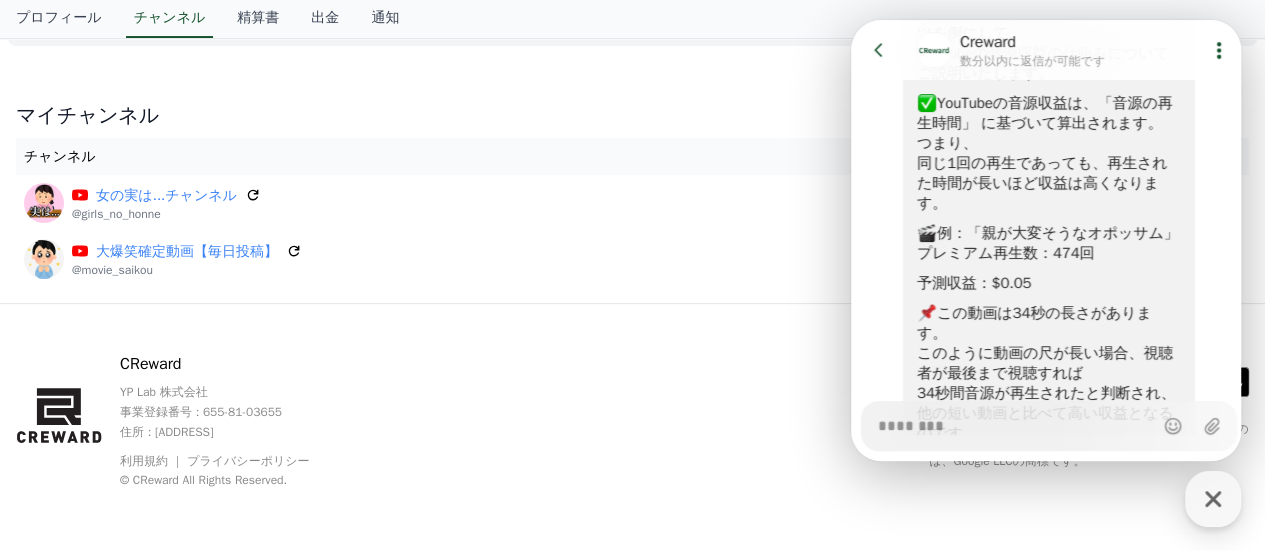 scroll, scrollTop: 3841, scrollLeft: 0, axis: vertical 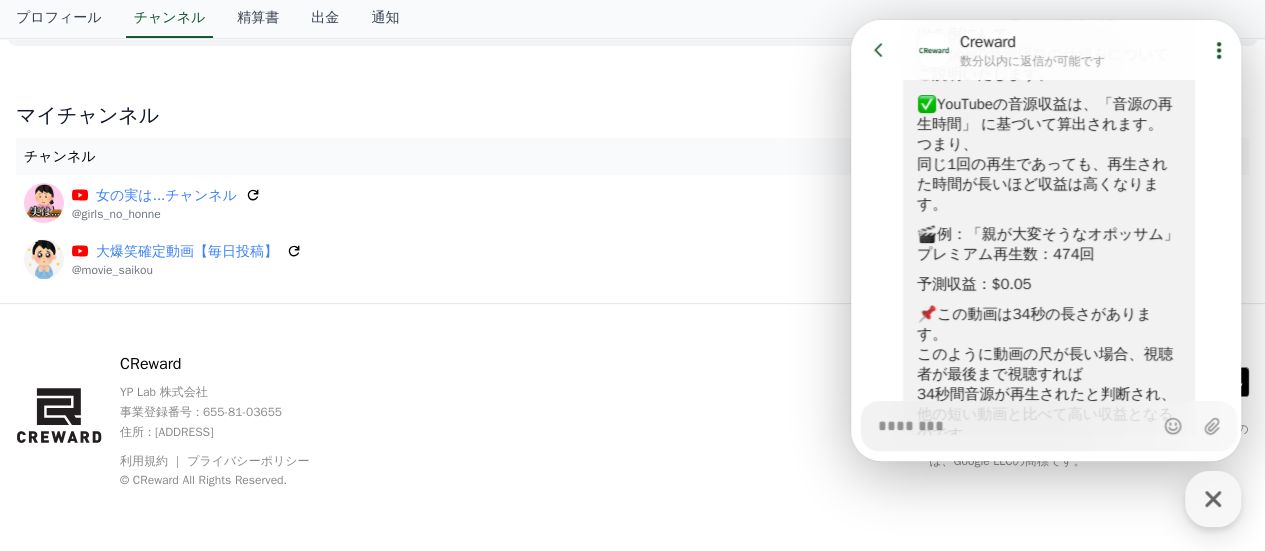 click on "Messenger Input Textarea" at bounding box center (1014, 419) 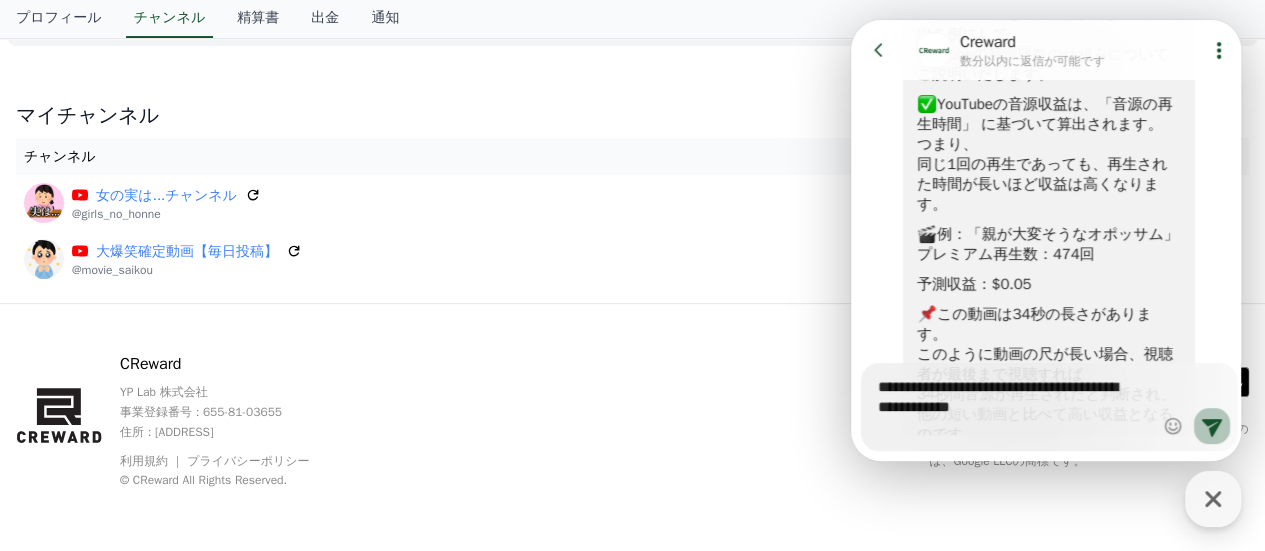 click 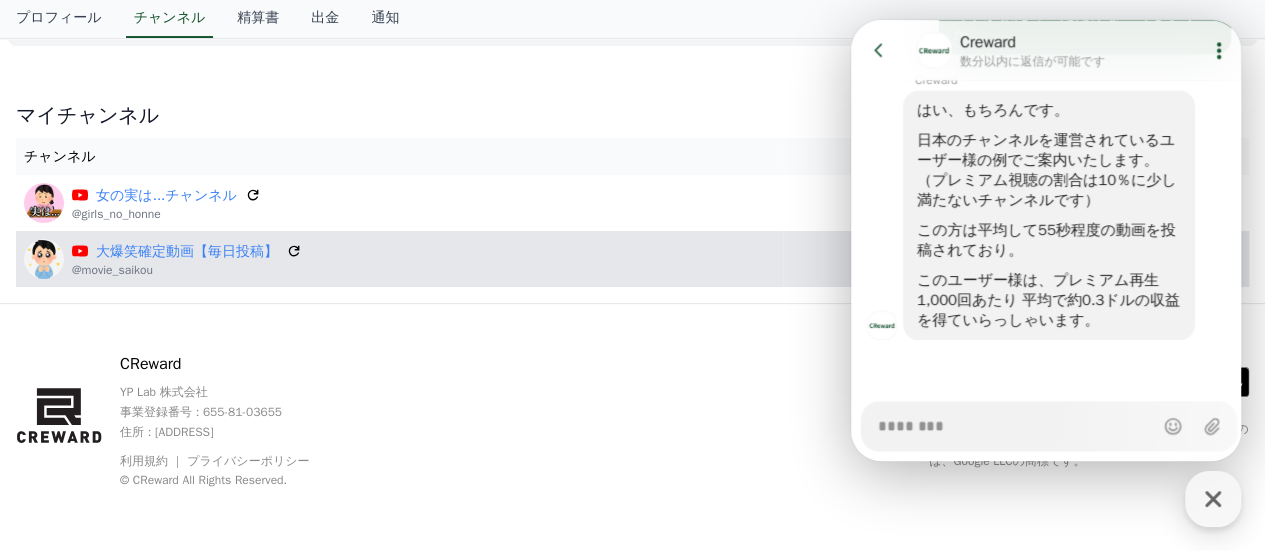 scroll, scrollTop: 4771, scrollLeft: 0, axis: vertical 